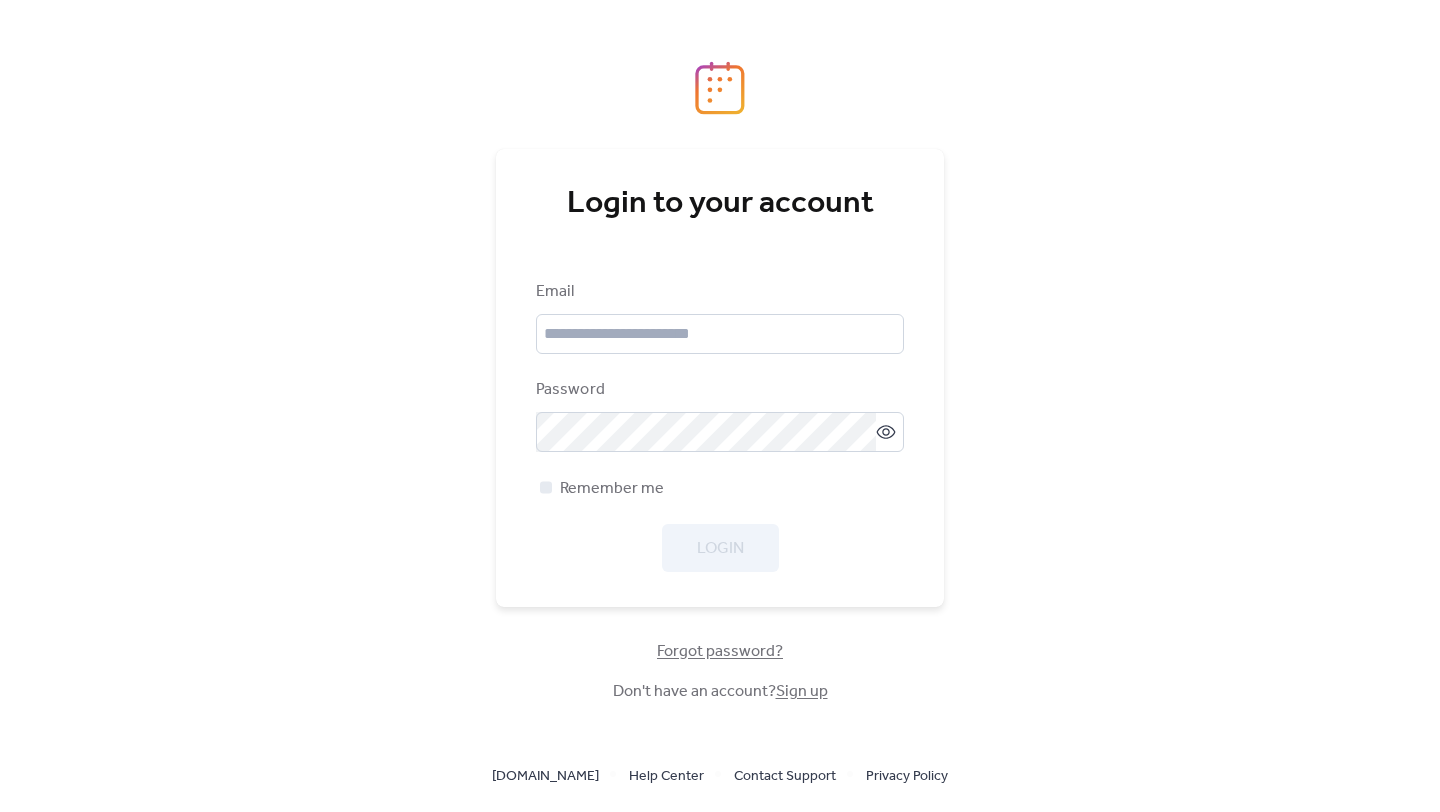 scroll, scrollTop: 0, scrollLeft: 0, axis: both 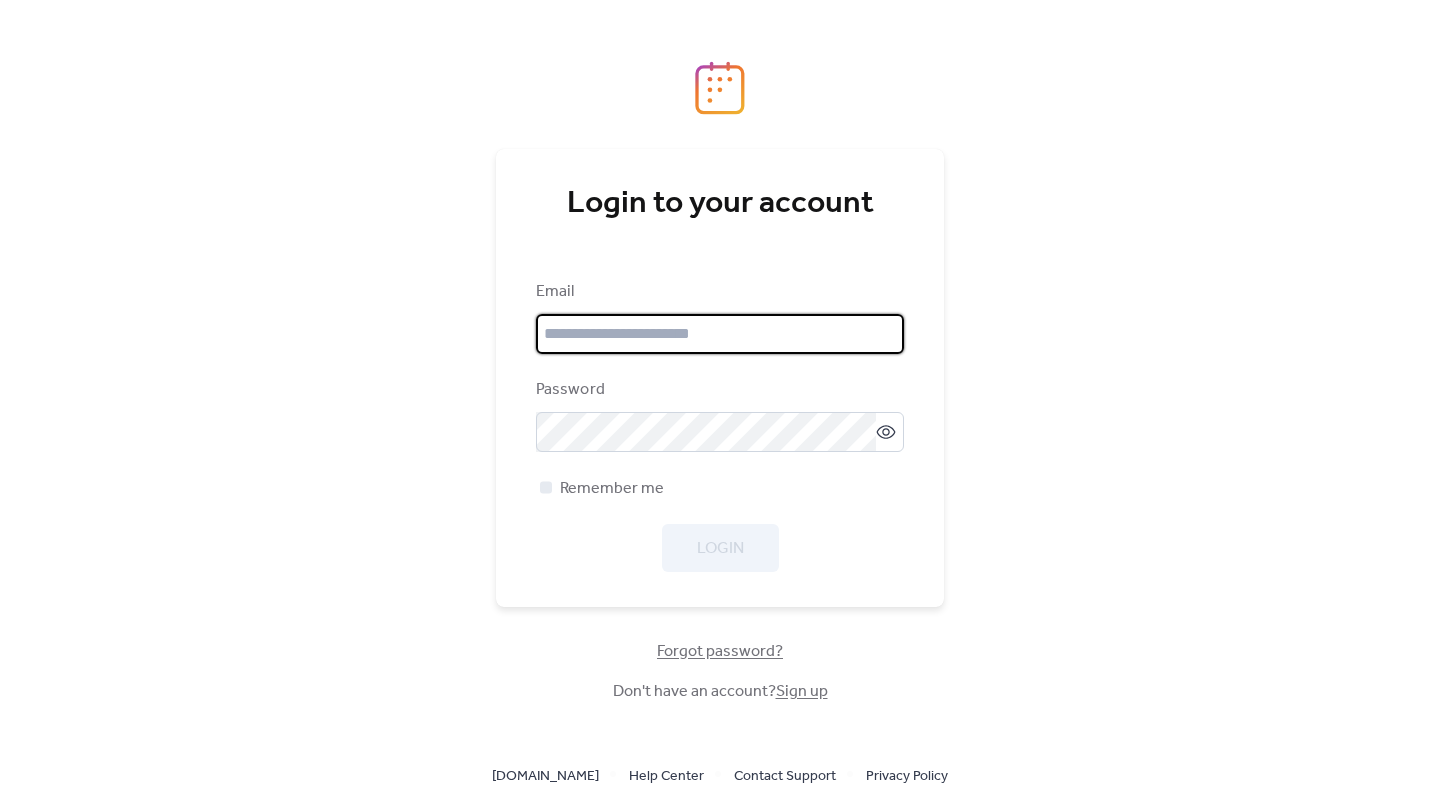 click at bounding box center [720, 334] 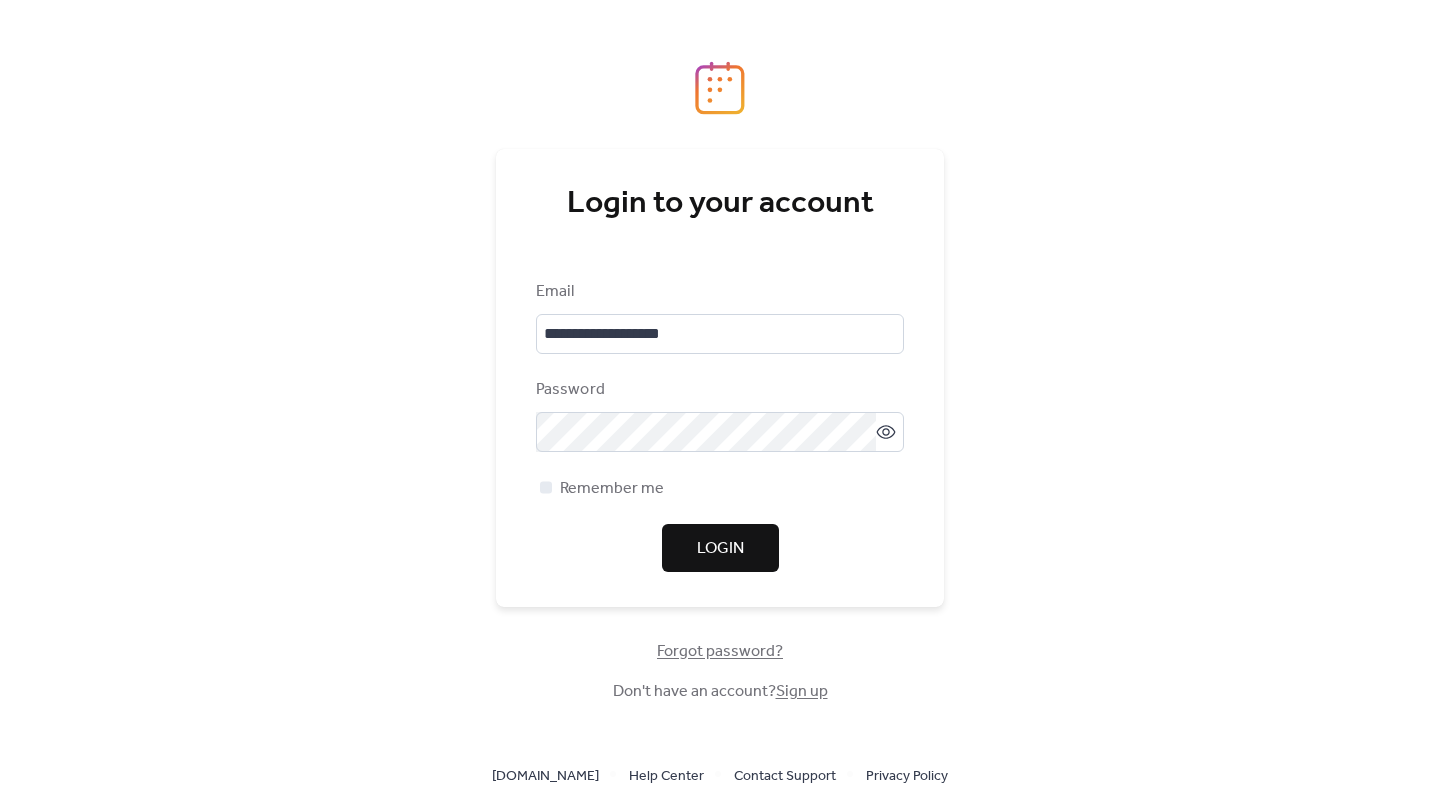 click on "Sign up" at bounding box center [802, 691] 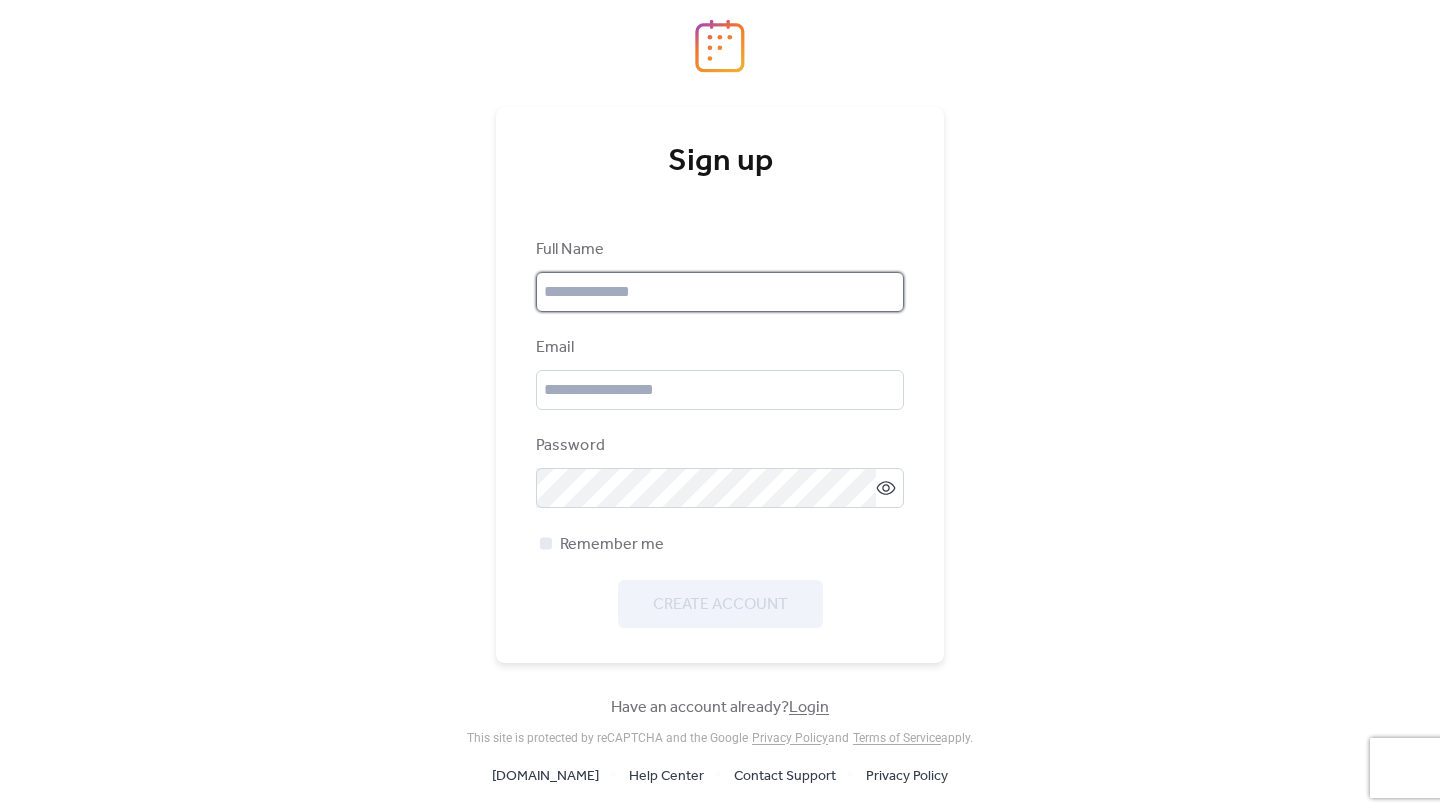 click at bounding box center (720, 292) 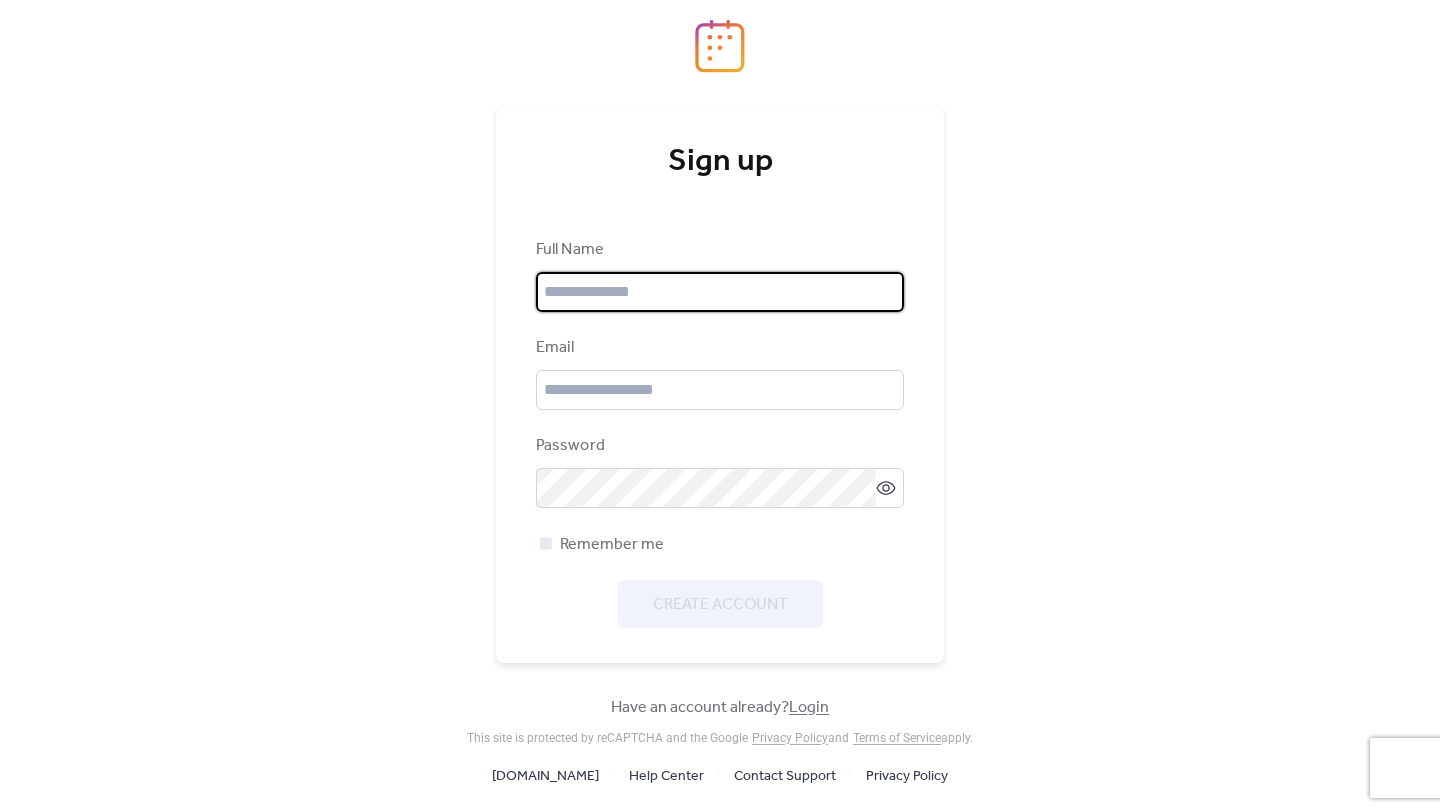 type on "********" 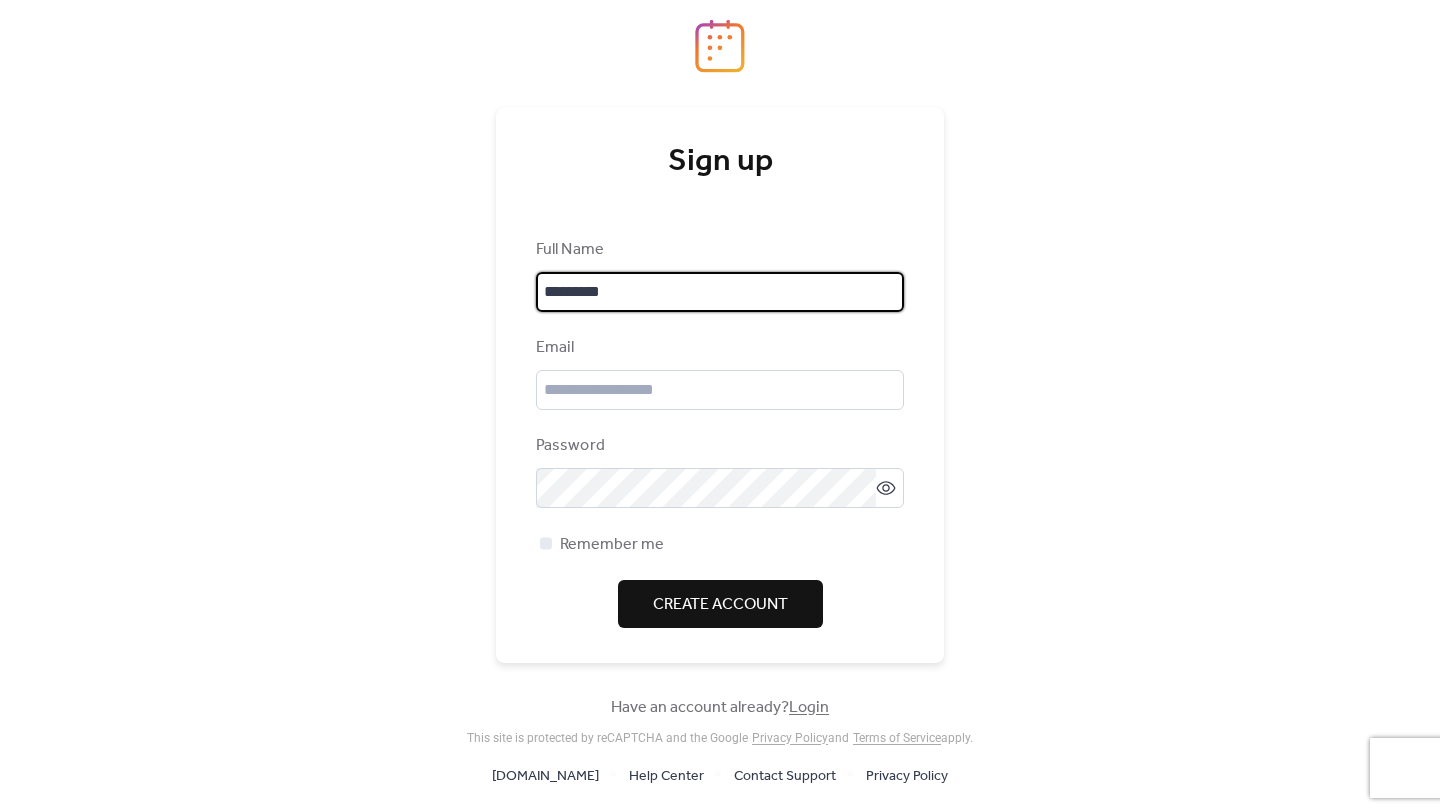 click on "Full Name ******** Email Password Remember me Create Account" at bounding box center [720, 433] 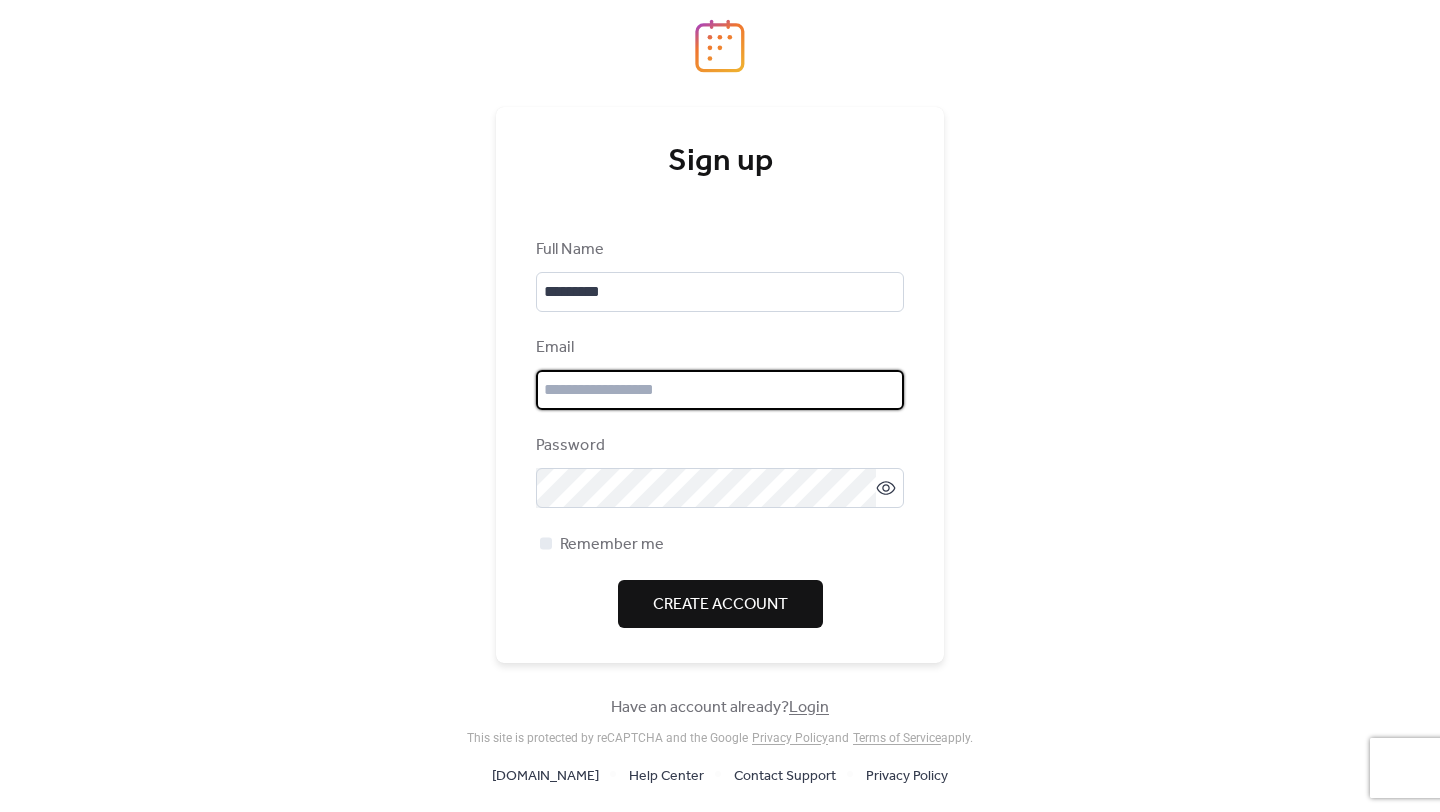 click at bounding box center [720, 390] 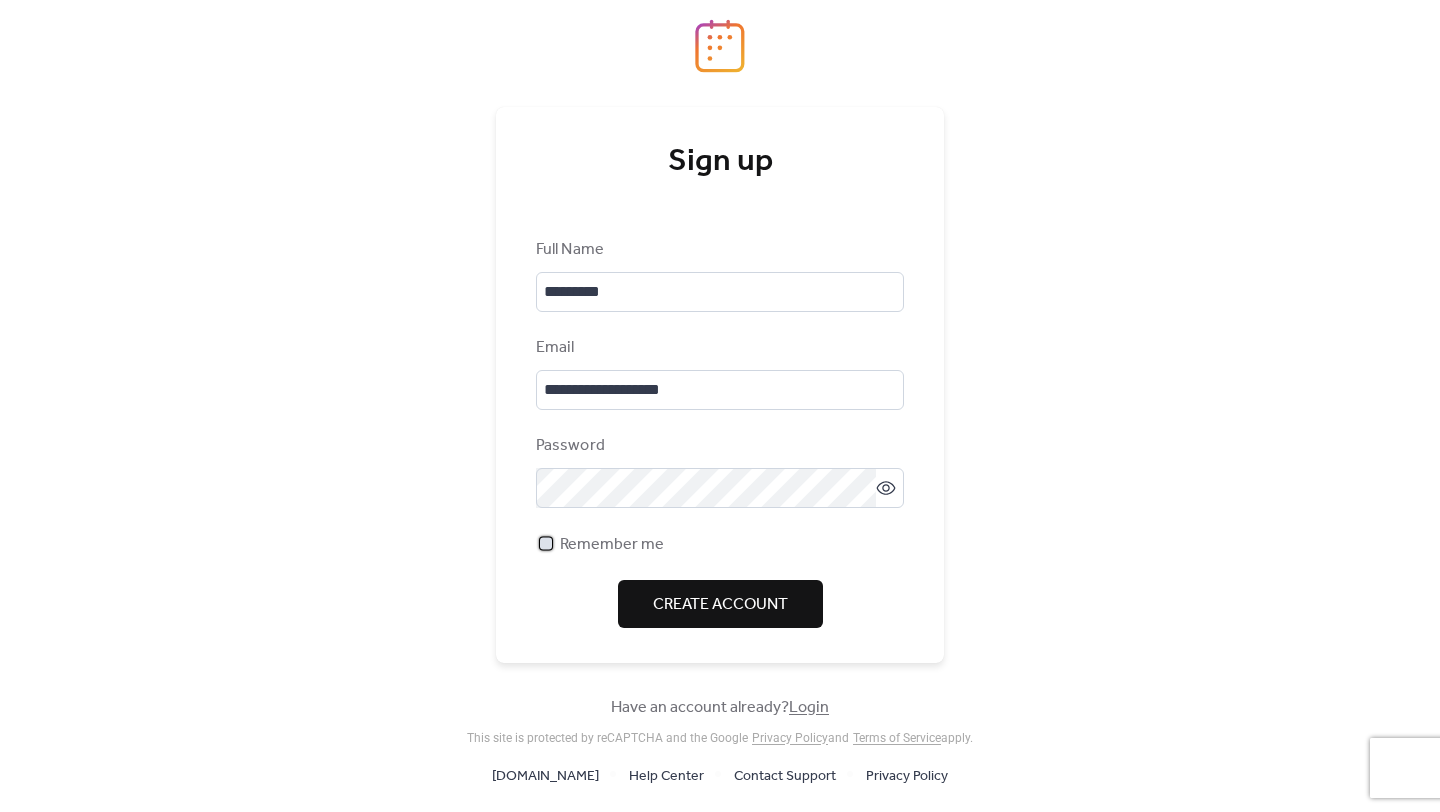click on "Remember me" at bounding box center [612, 545] 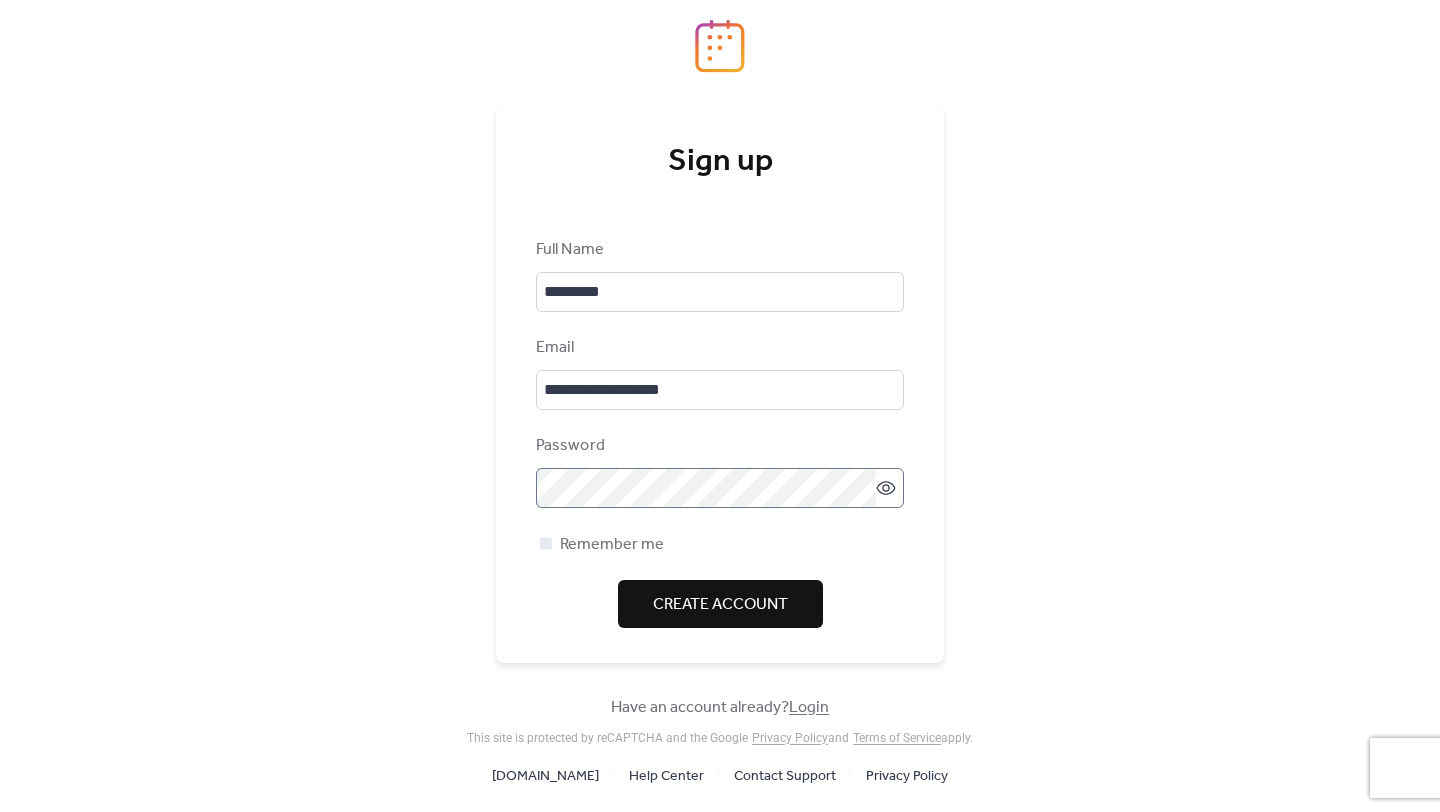 click 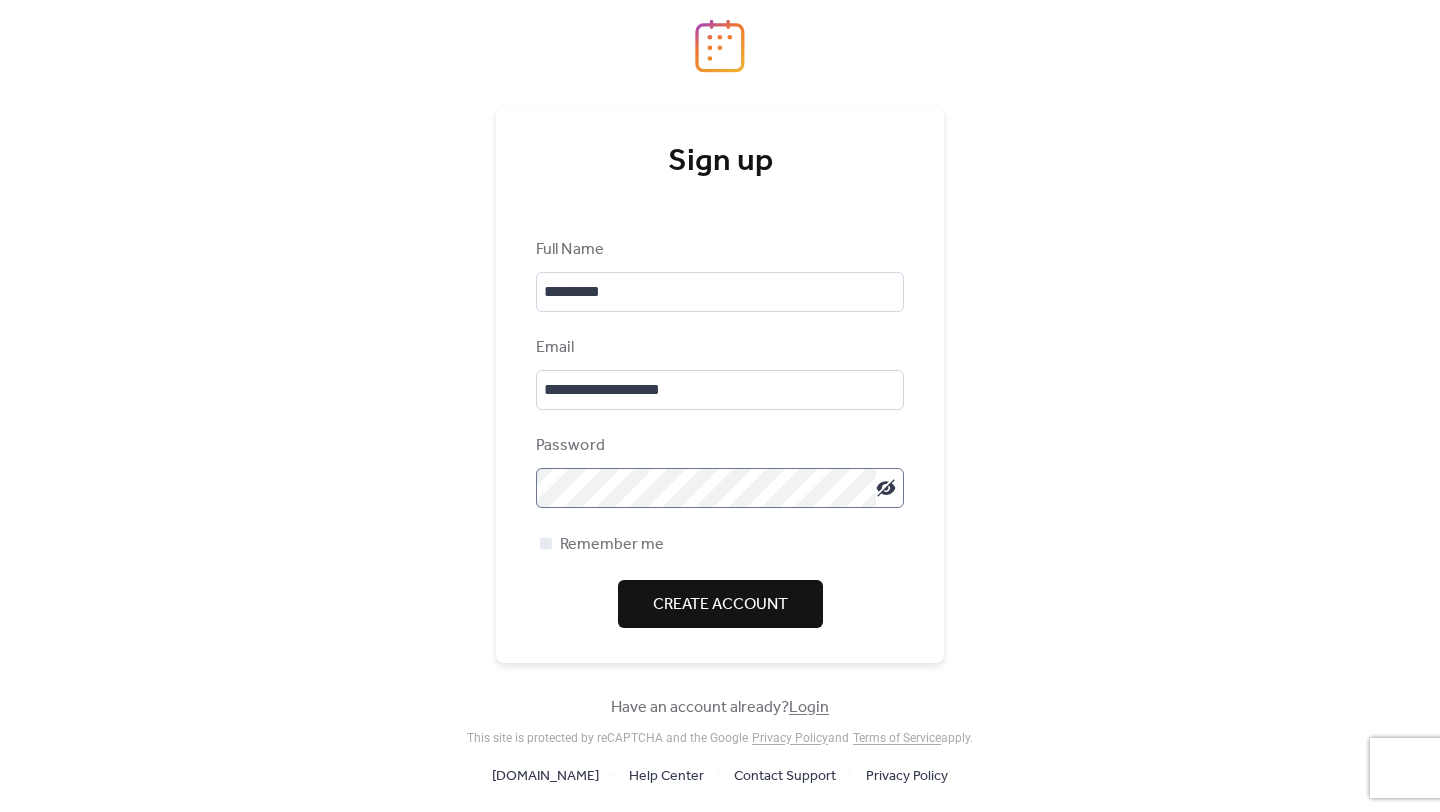 click on "Create Account" at bounding box center [720, 605] 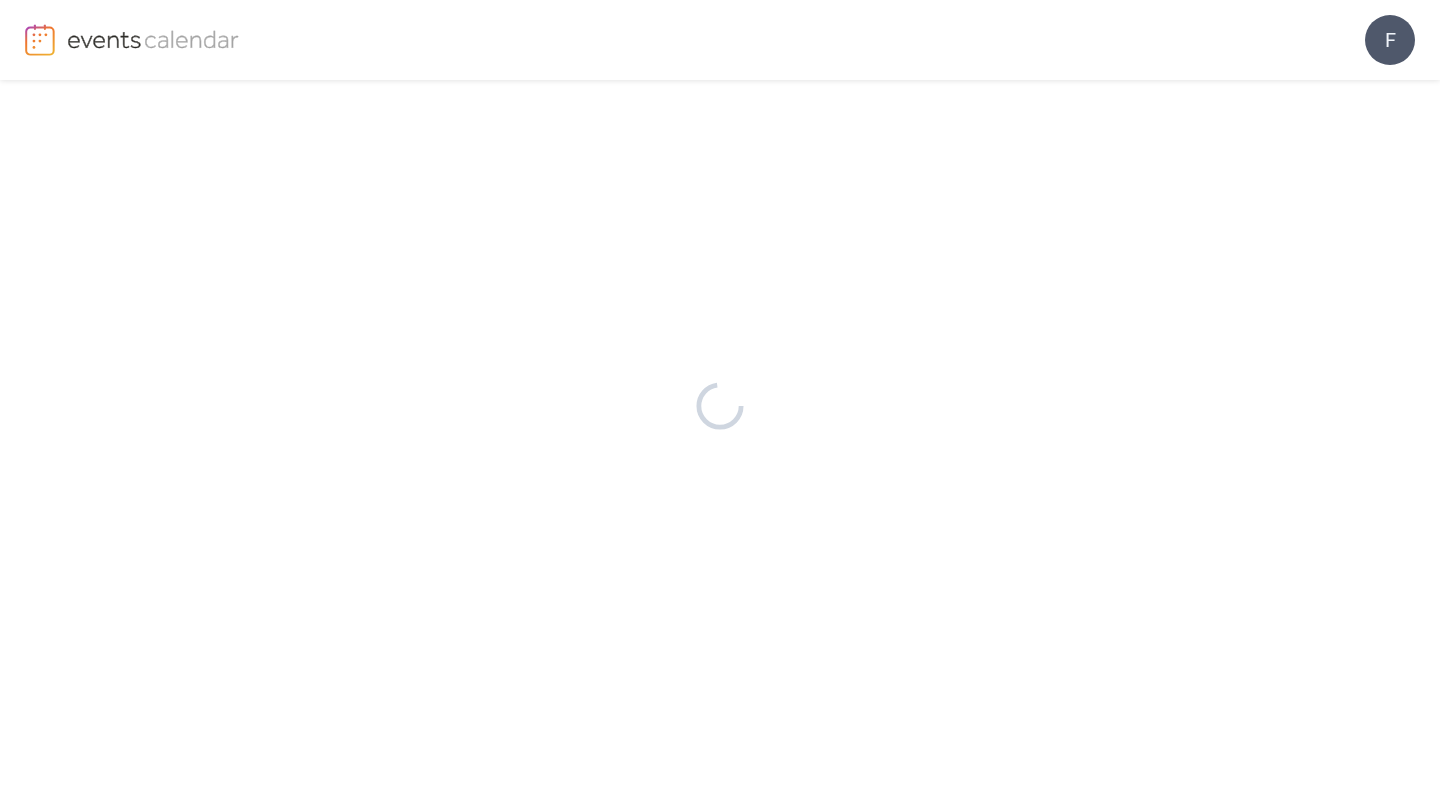 scroll, scrollTop: 0, scrollLeft: 0, axis: both 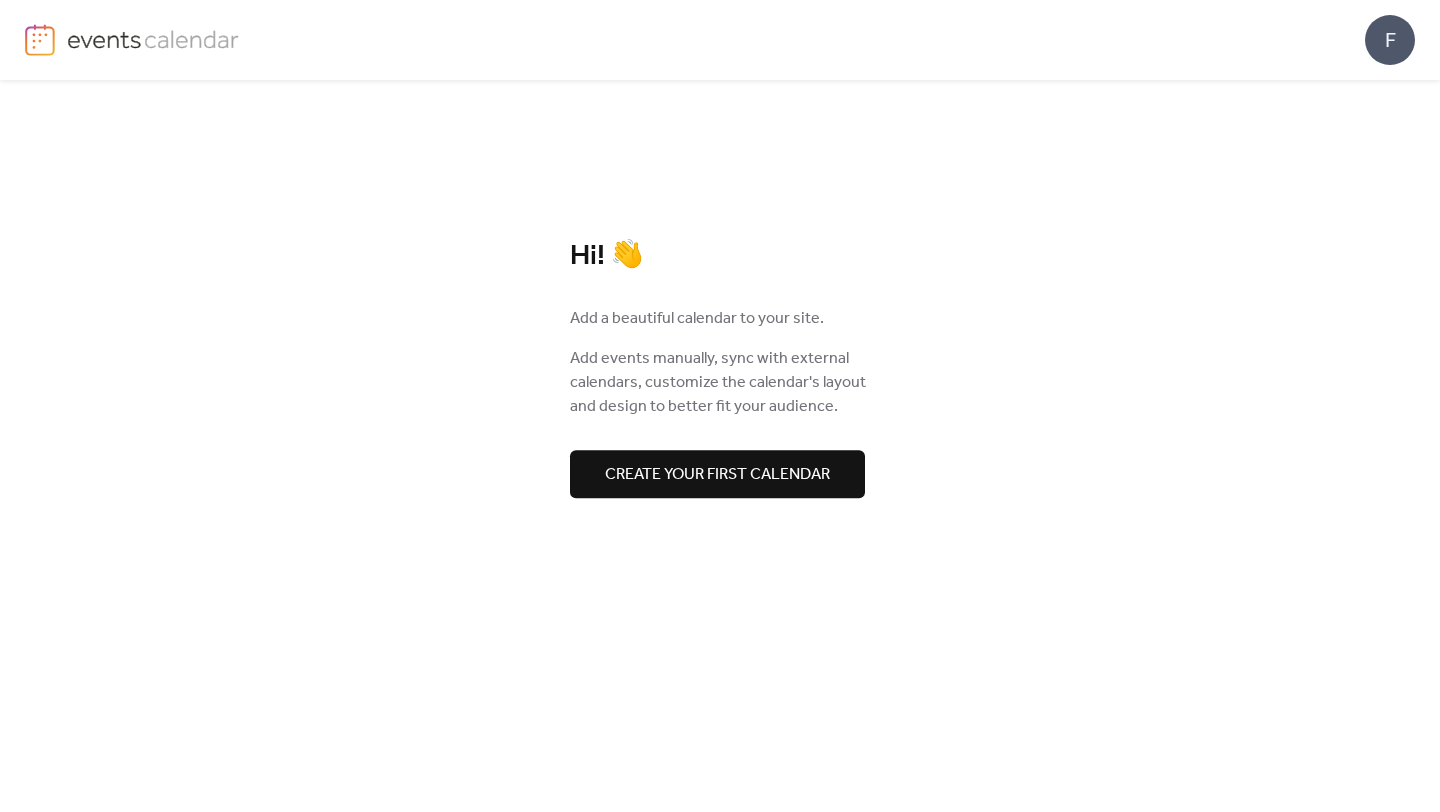 click on "Create your first calendar" at bounding box center [717, 475] 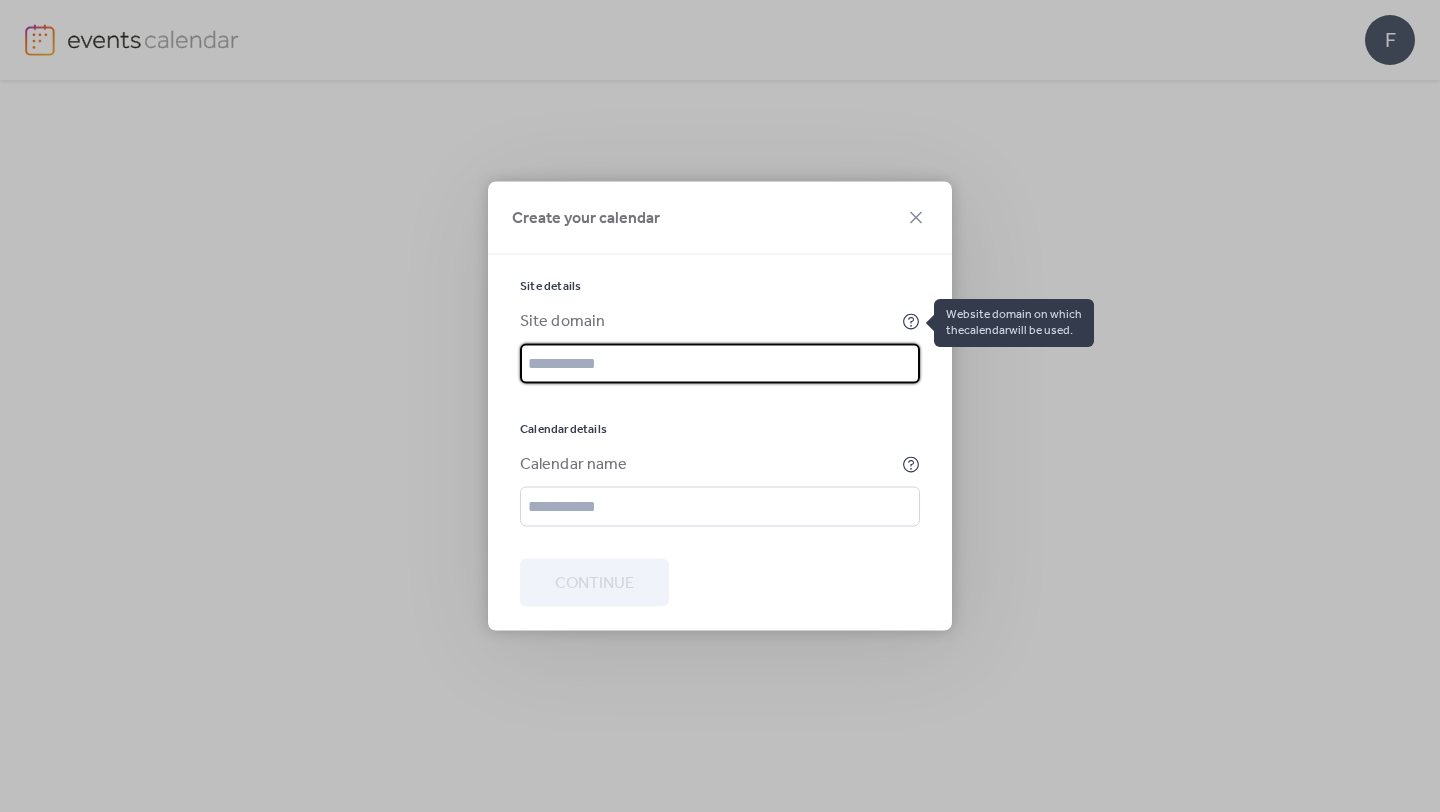click 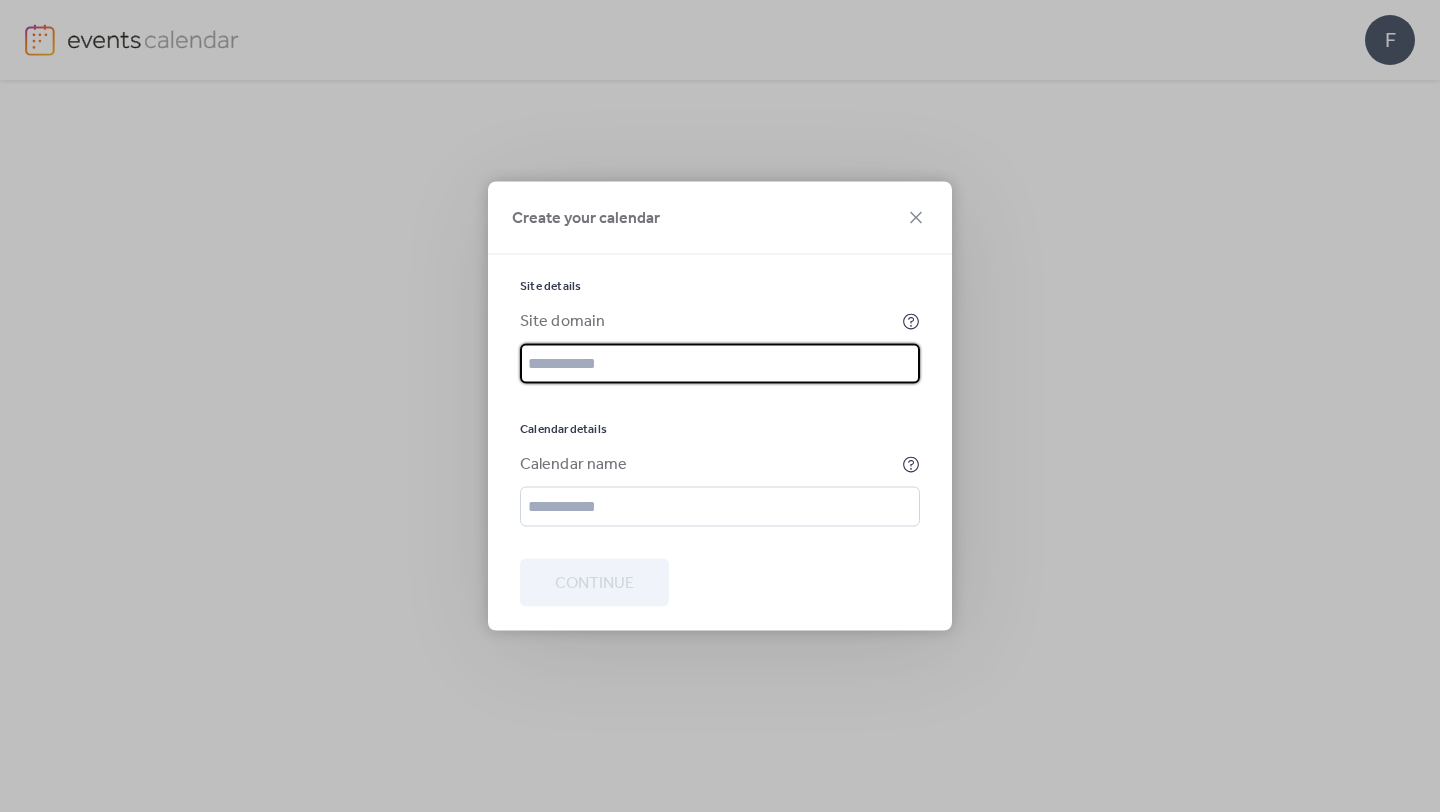 click at bounding box center [720, 364] 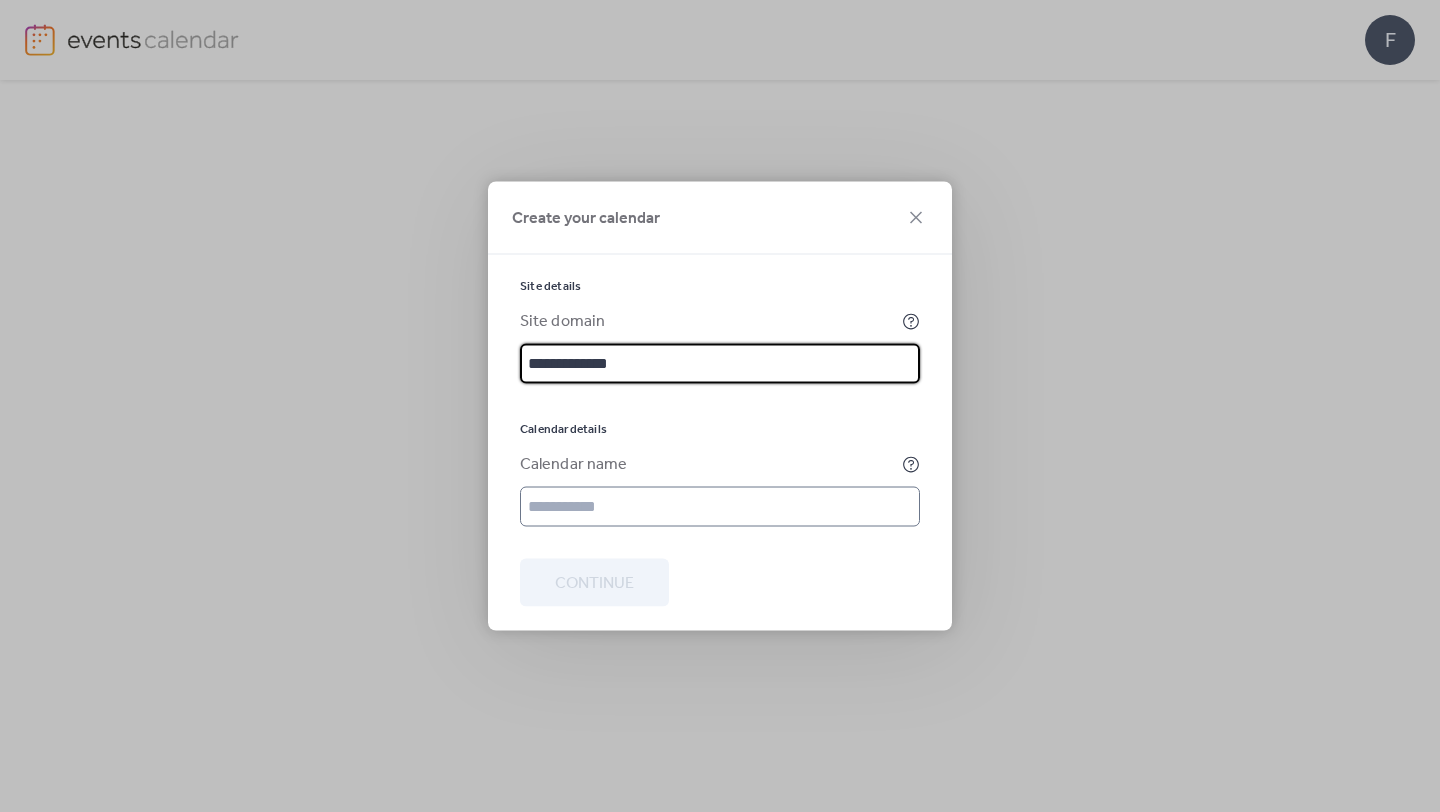 type on "**********" 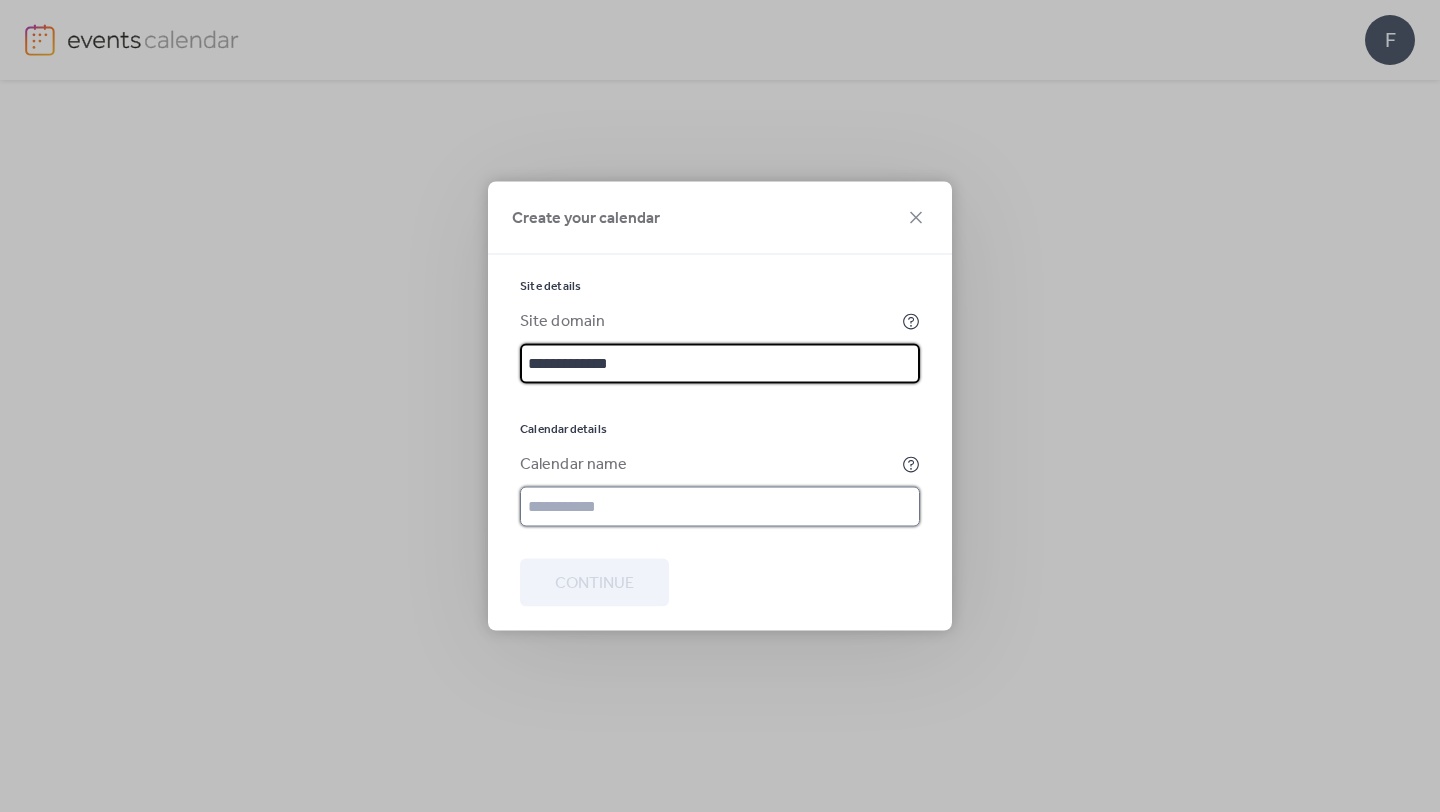 click at bounding box center (720, 507) 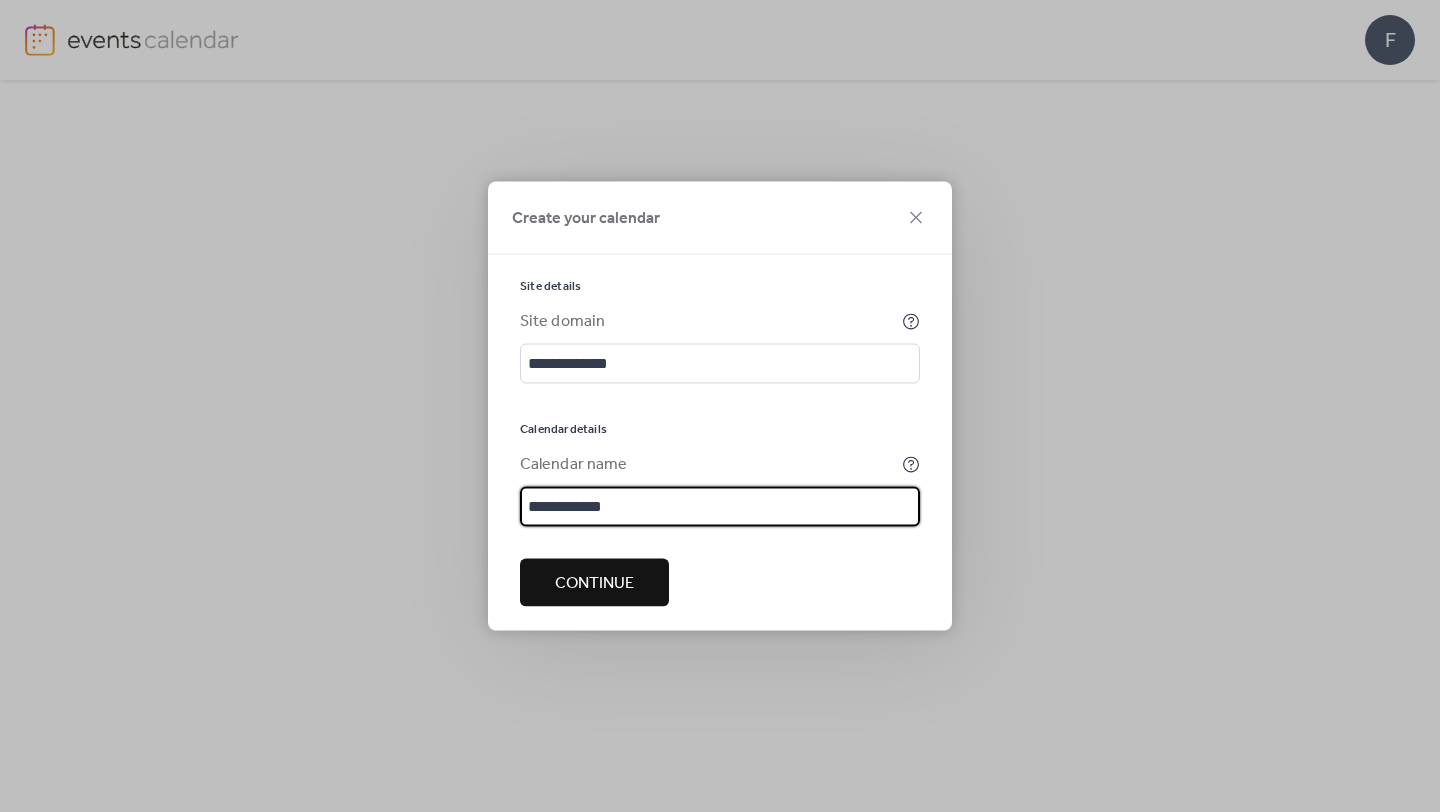 click on "**********" at bounding box center [720, 507] 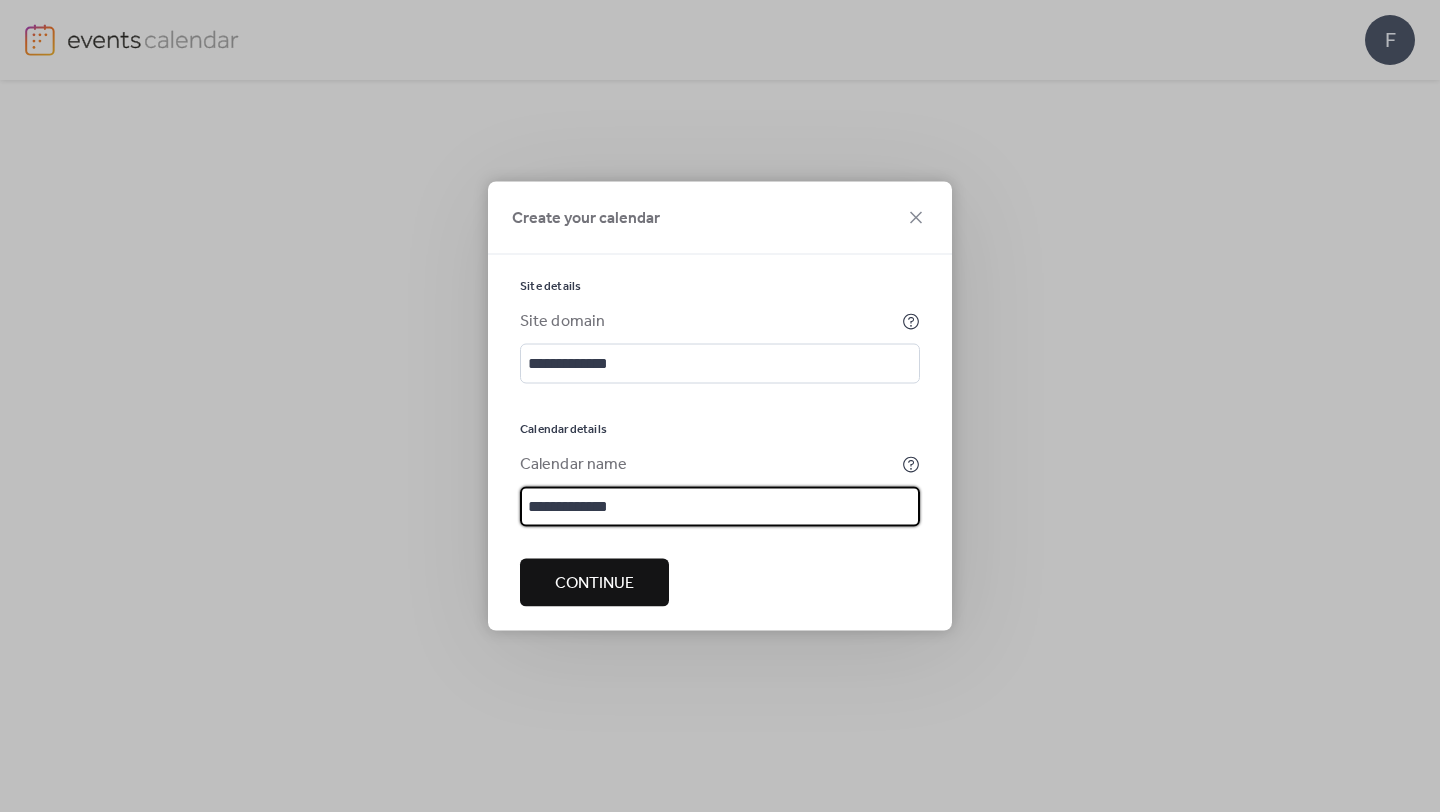 click on "**********" at bounding box center [720, 507] 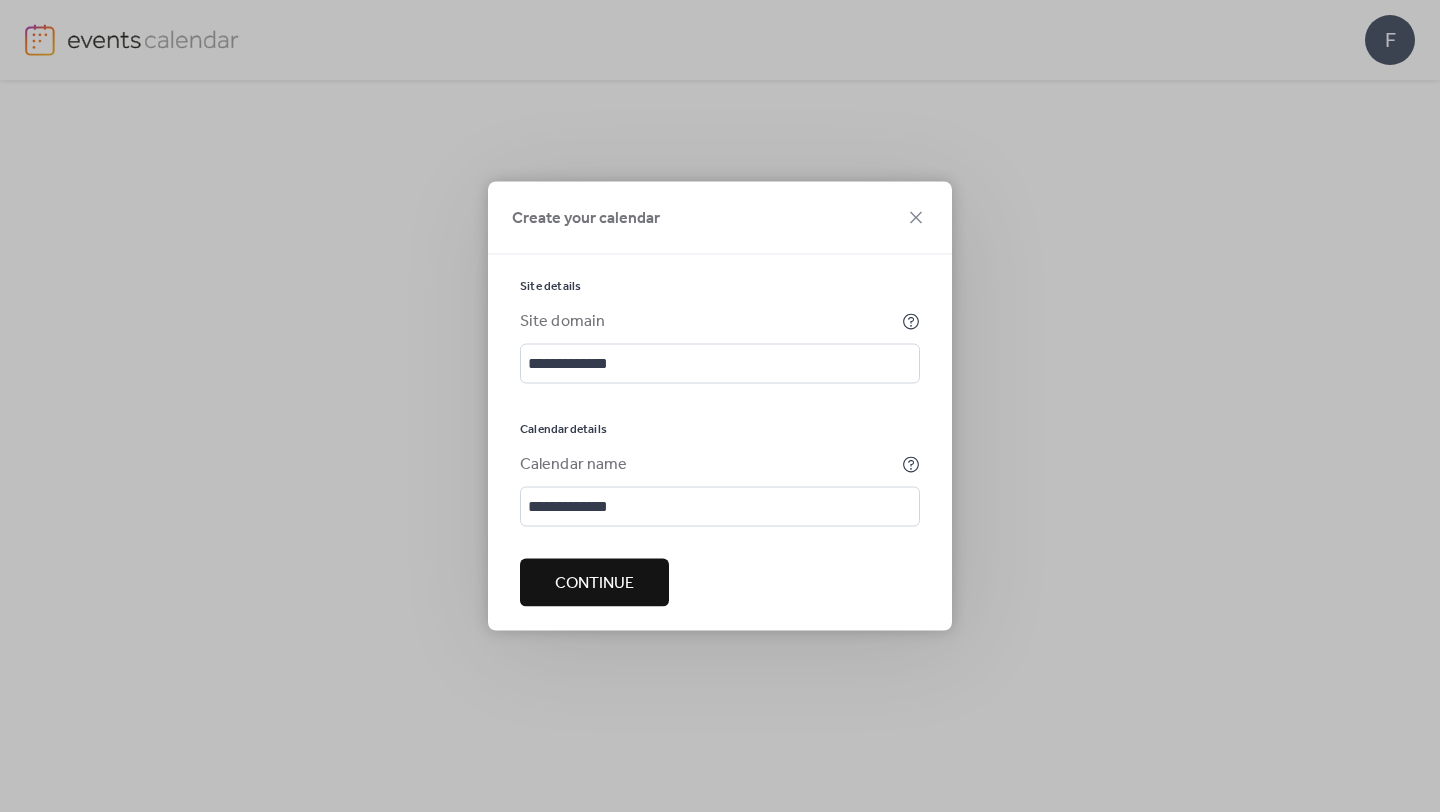 click on "Continue" at bounding box center (594, 584) 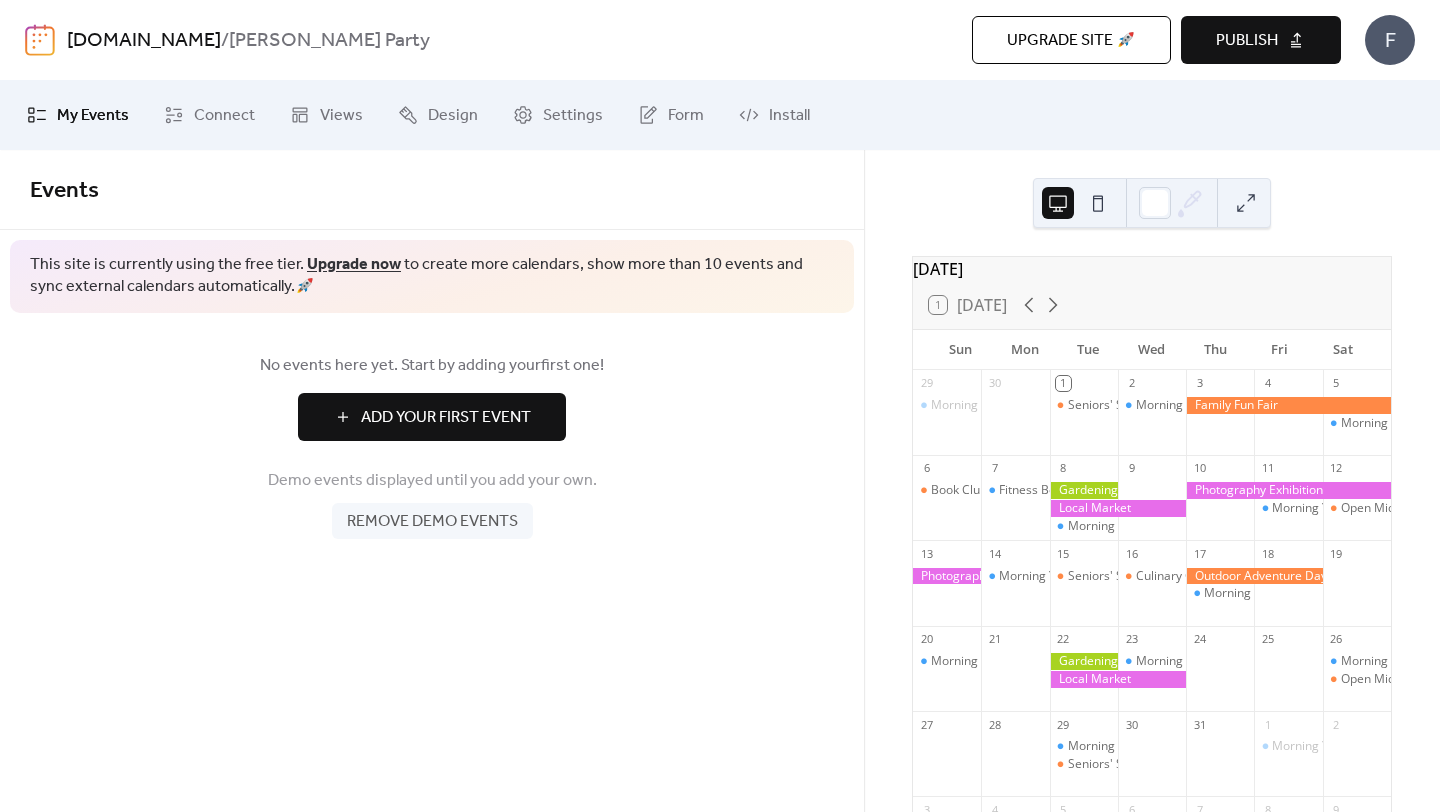 click on "Add Your First Event" at bounding box center (446, 418) 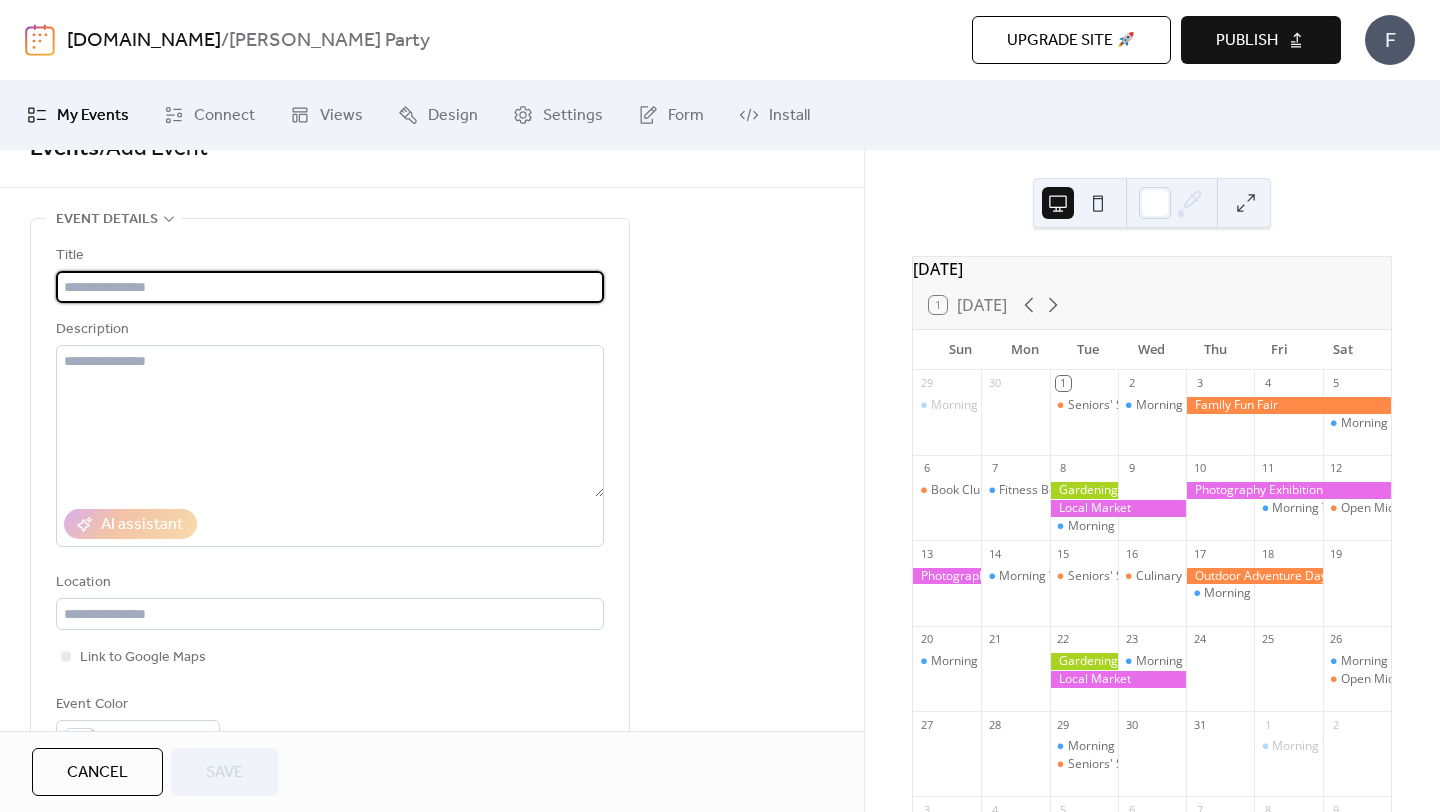 scroll, scrollTop: 66, scrollLeft: 0, axis: vertical 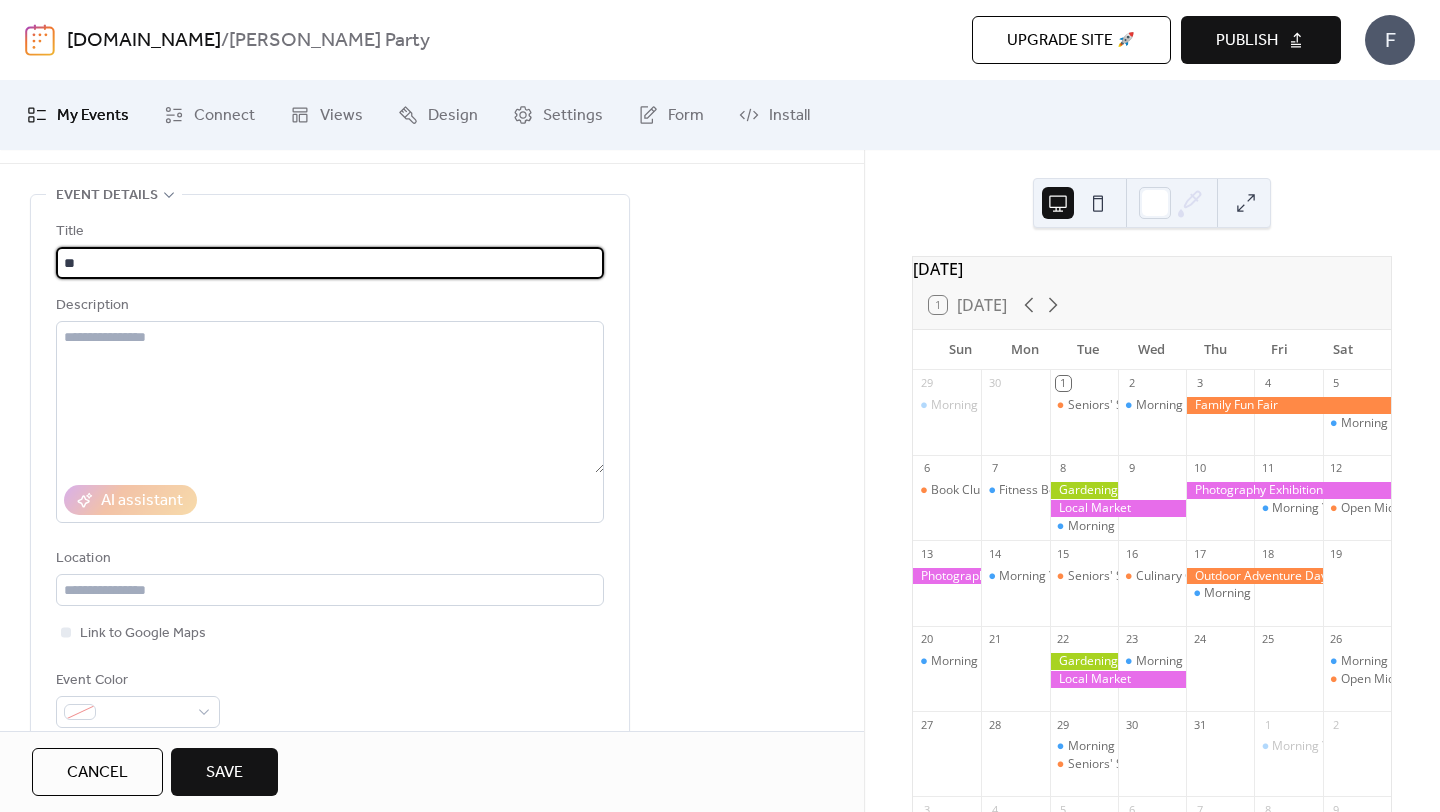 type on "*" 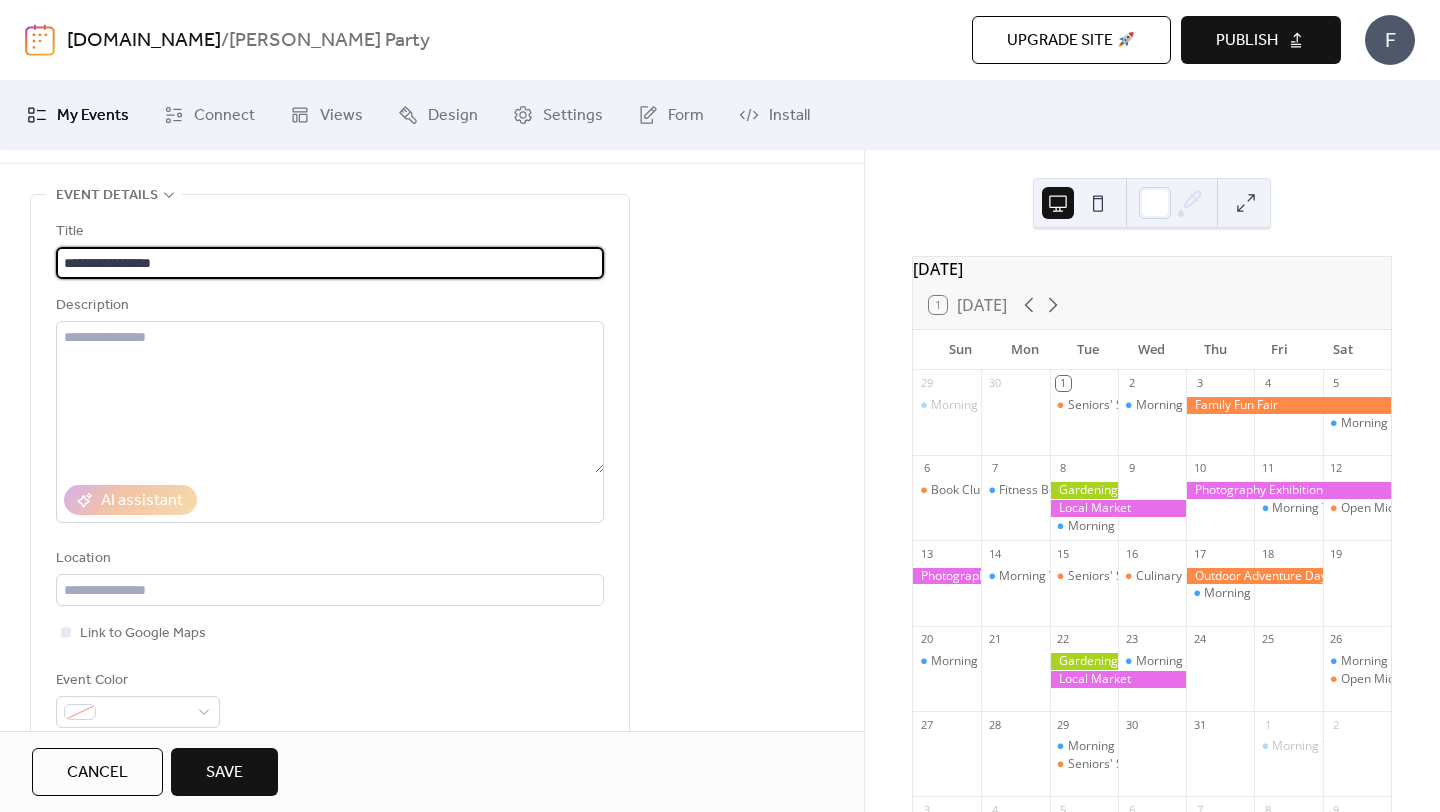 click on "**********" at bounding box center (330, 263) 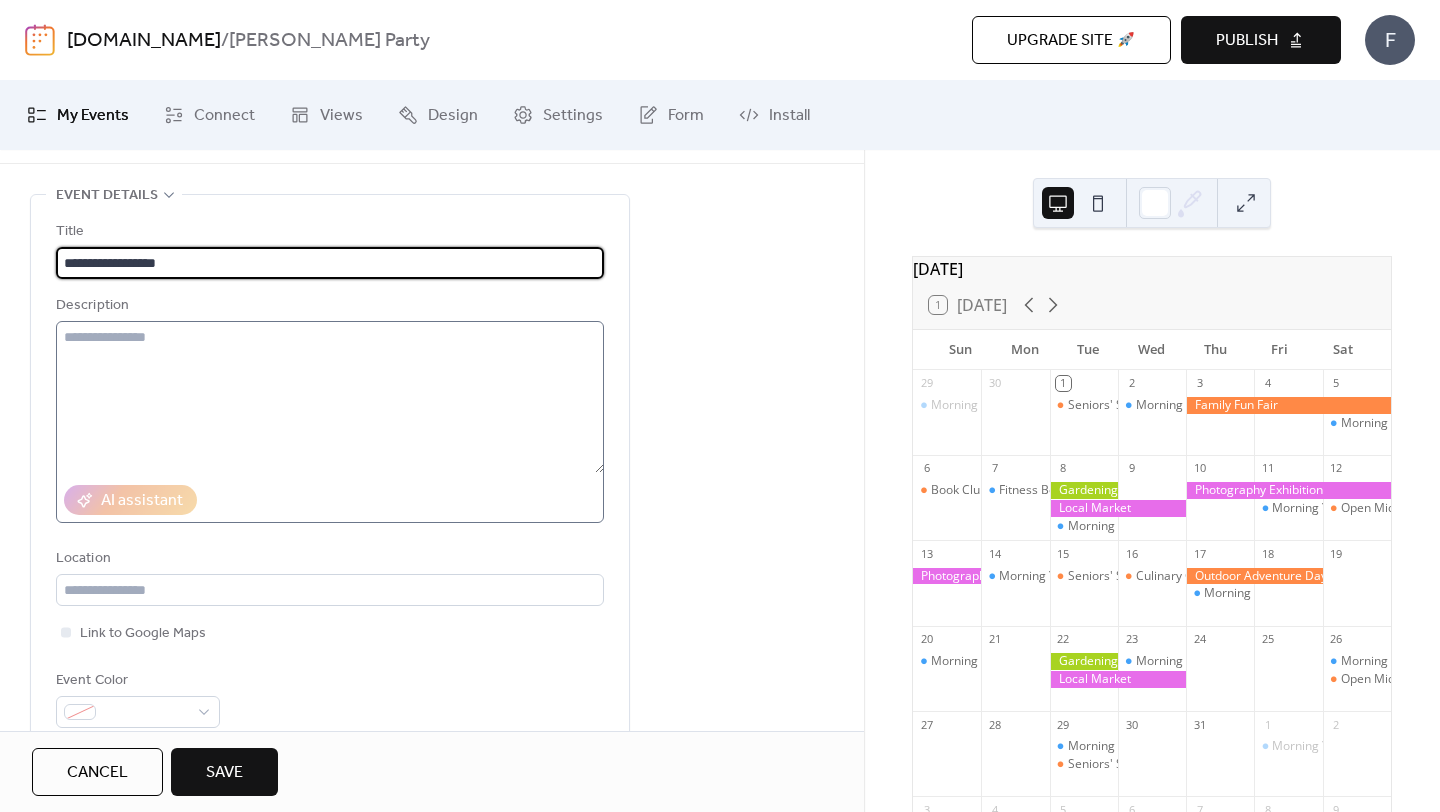 type on "**********" 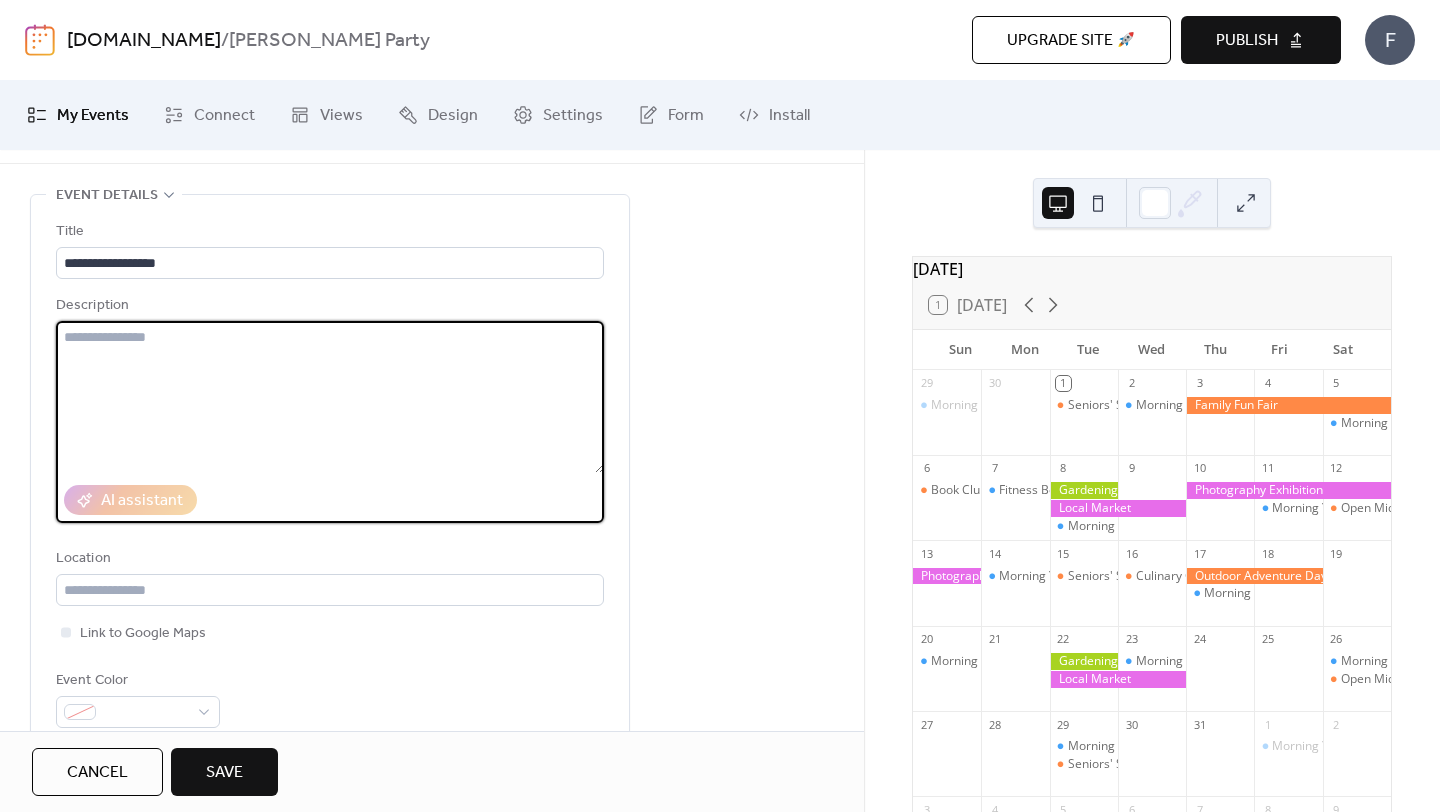 click at bounding box center [330, 397] 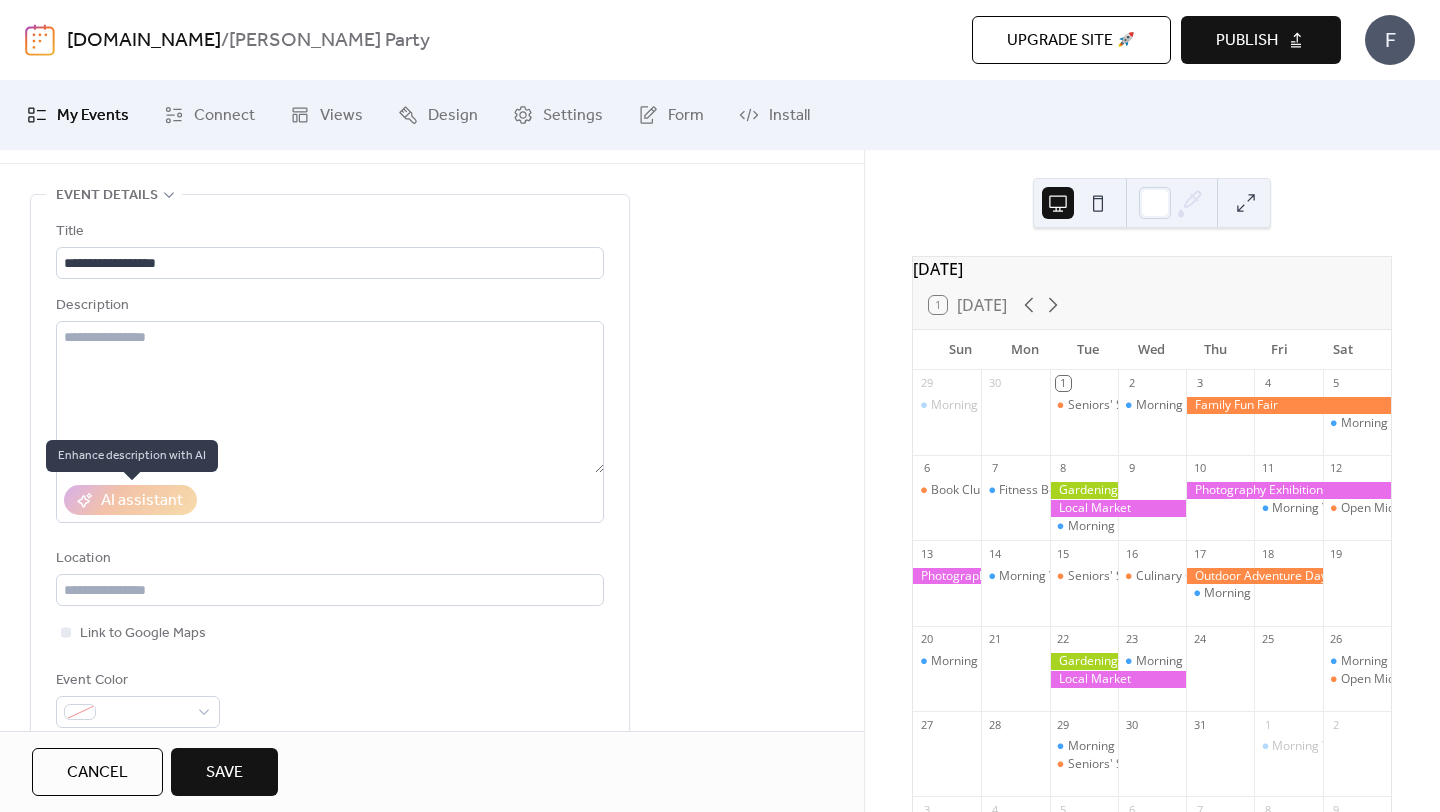 click on "AI assistant" at bounding box center [130, 500] 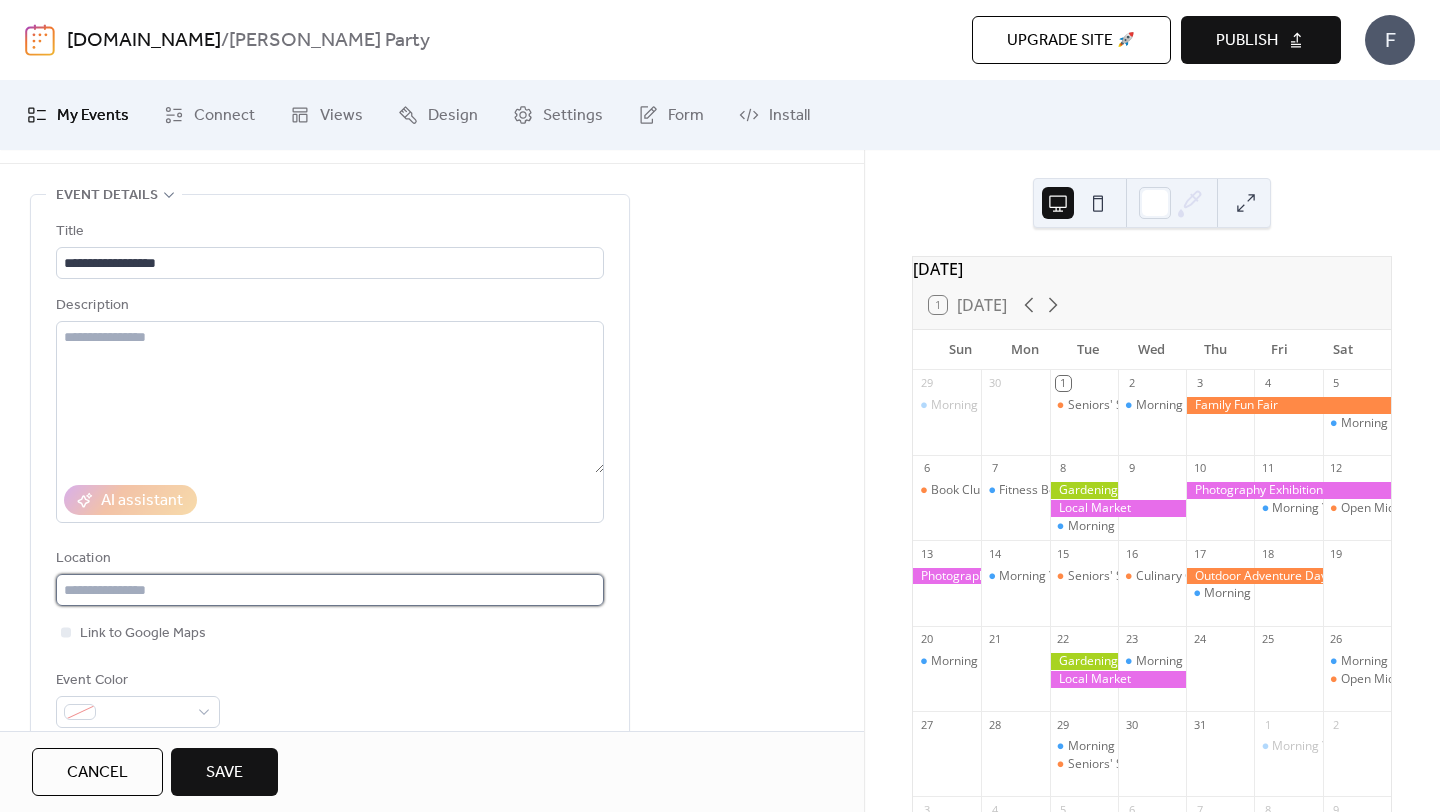 click at bounding box center [330, 590] 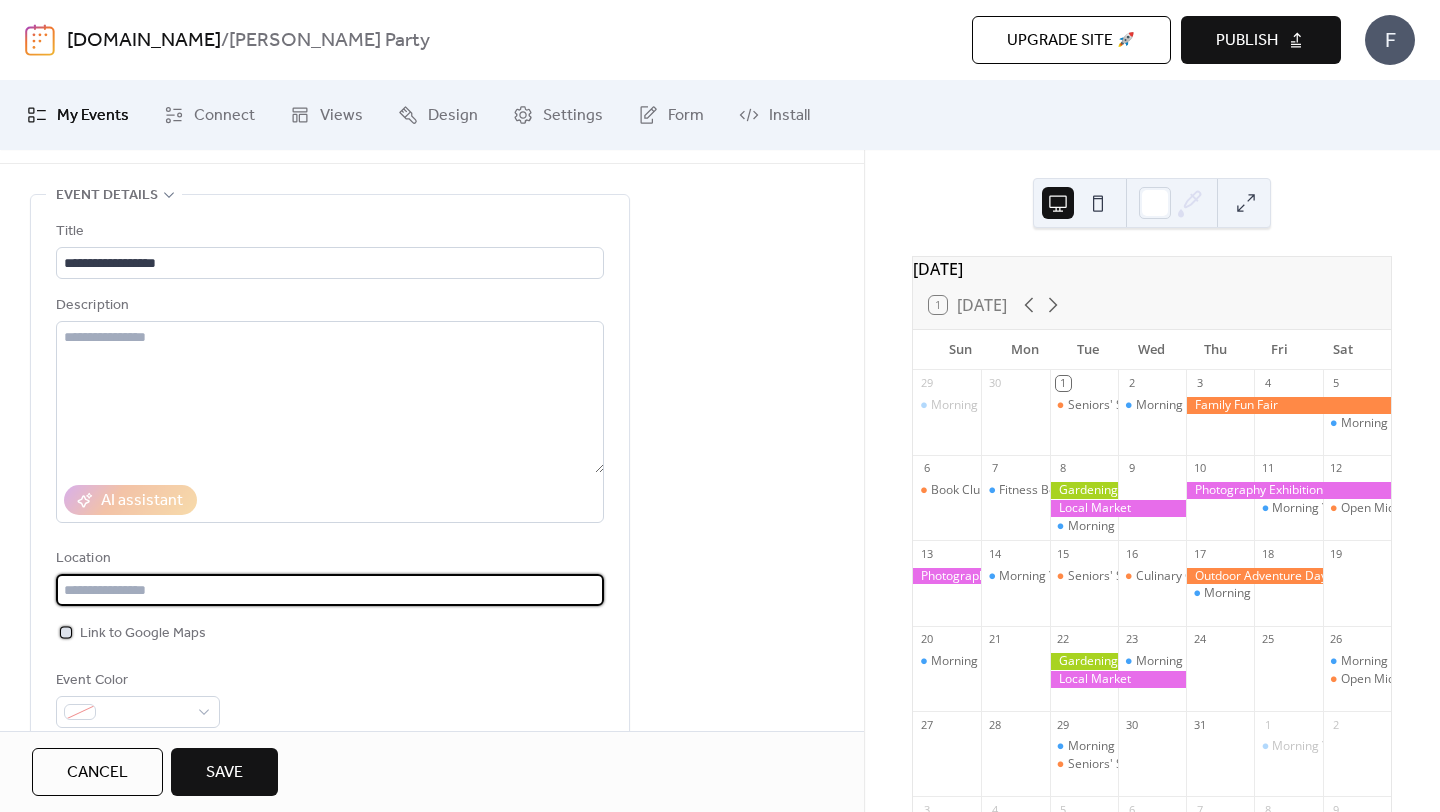 click on "Link to Google Maps" at bounding box center (143, 634) 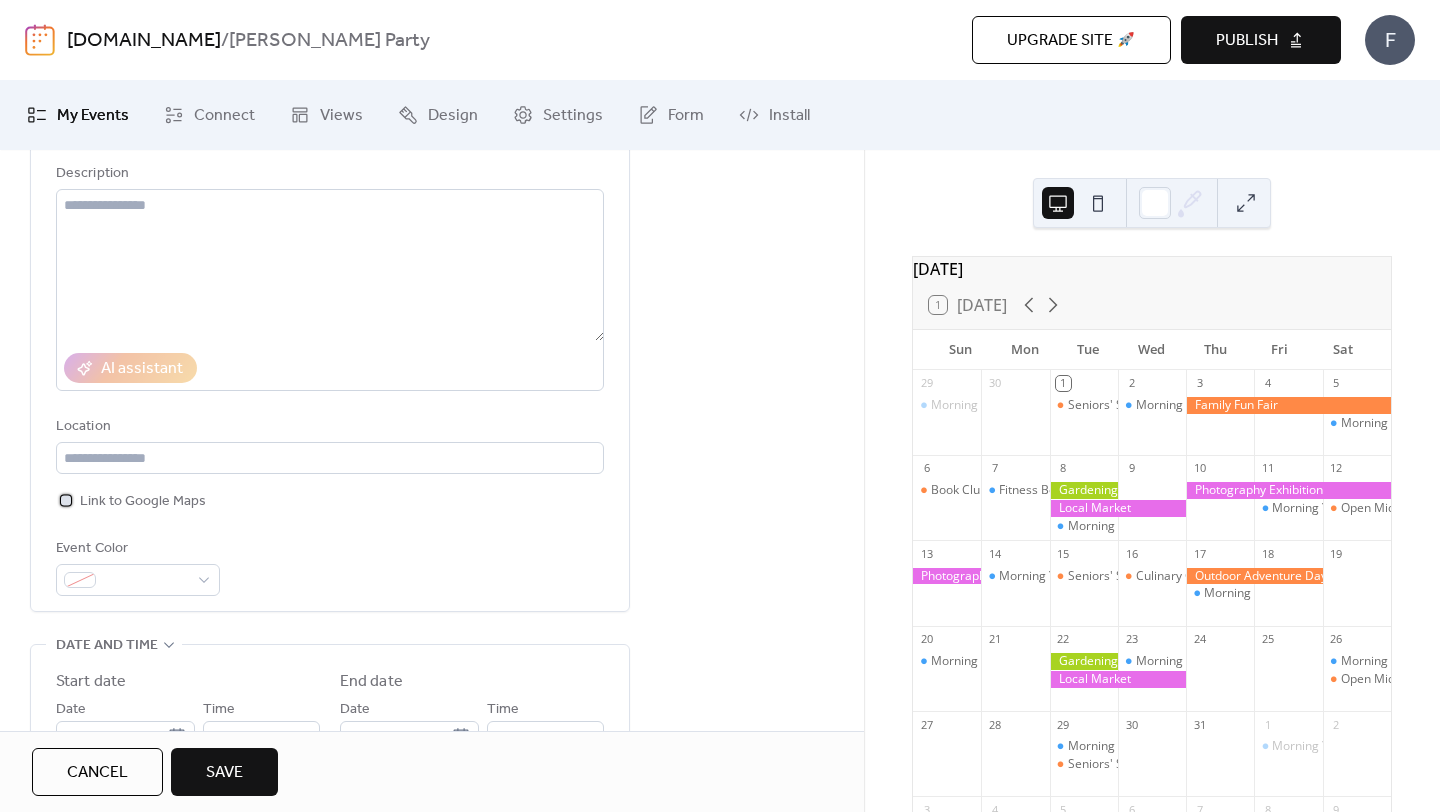 scroll, scrollTop: 271, scrollLeft: 0, axis: vertical 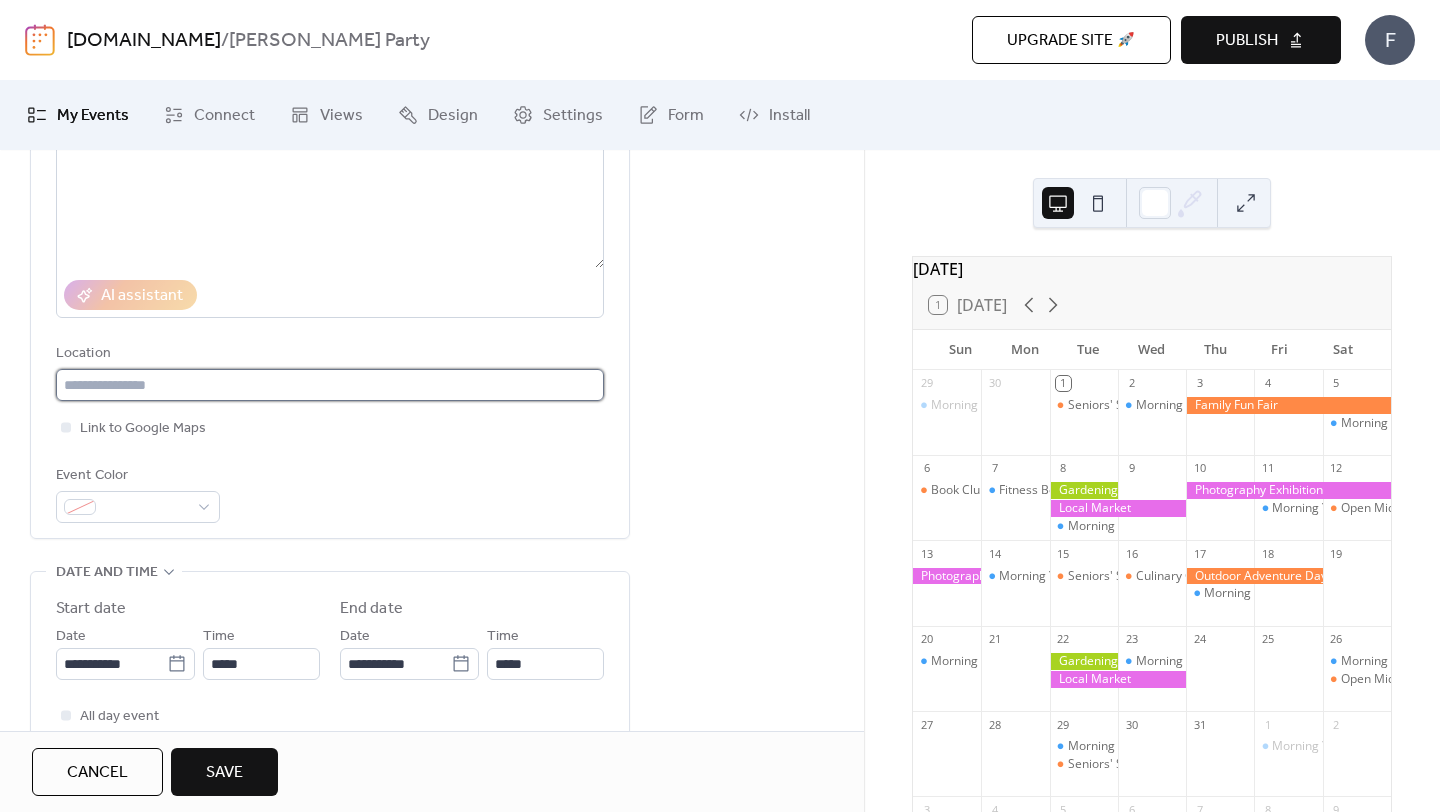 click at bounding box center (330, 385) 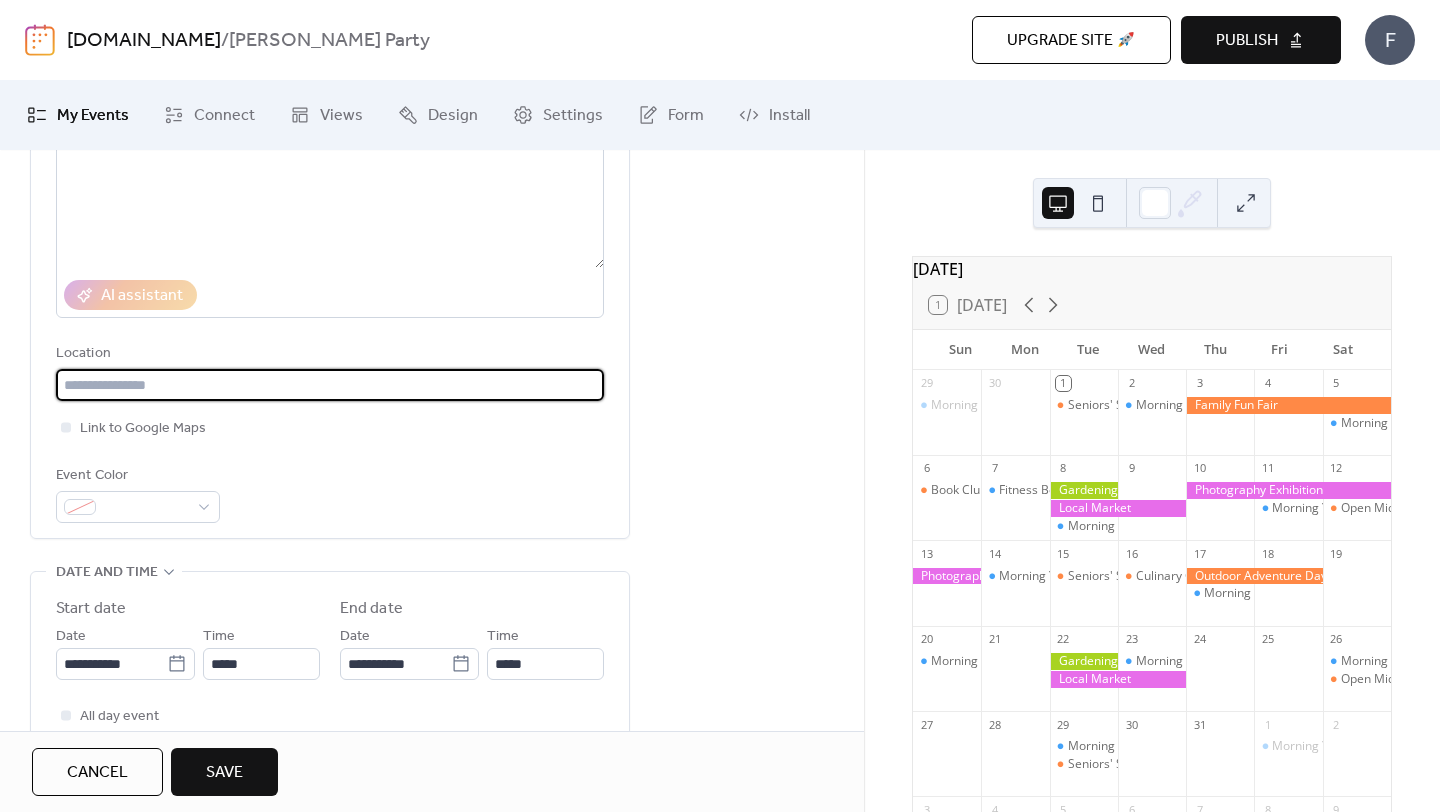 paste on "**********" 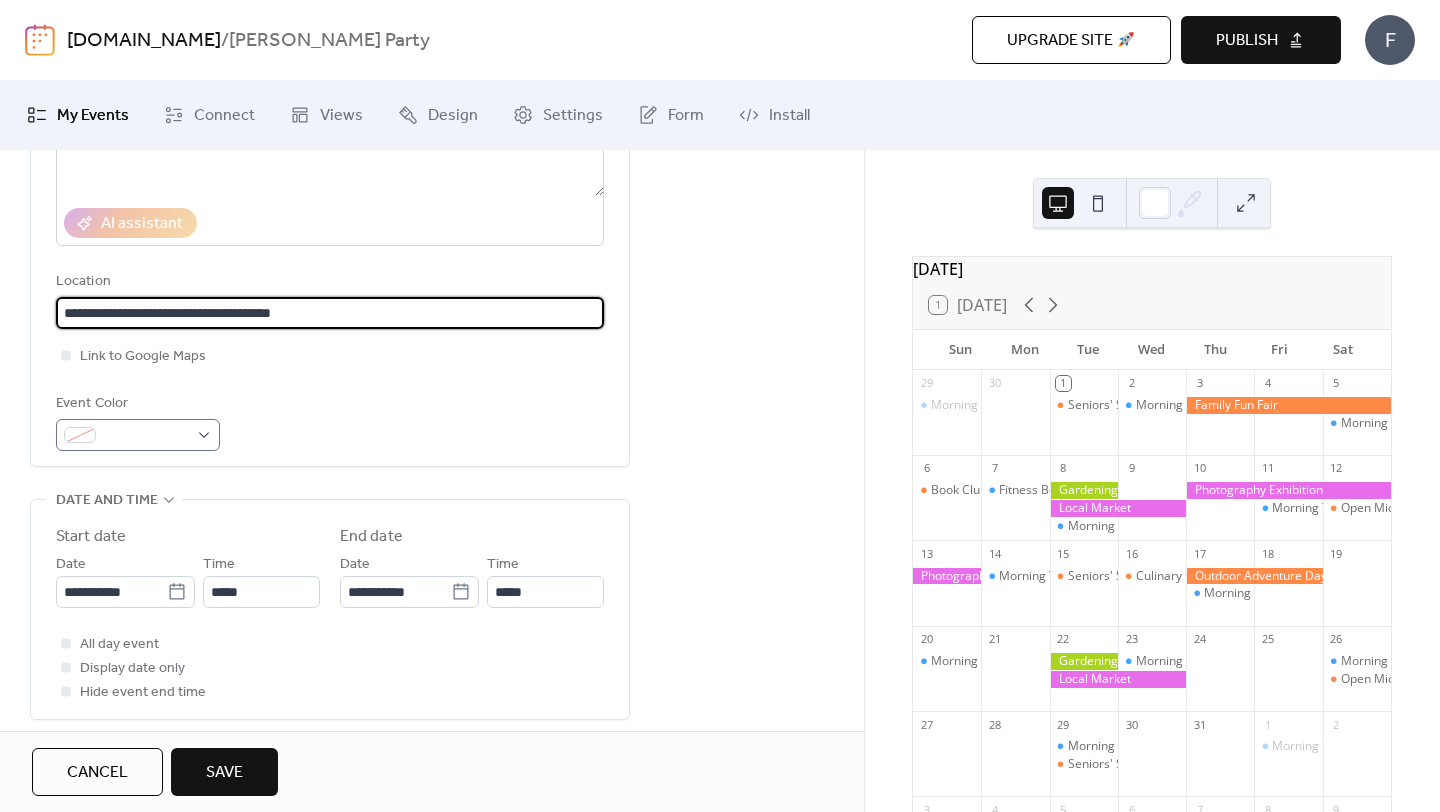 scroll, scrollTop: 348, scrollLeft: 0, axis: vertical 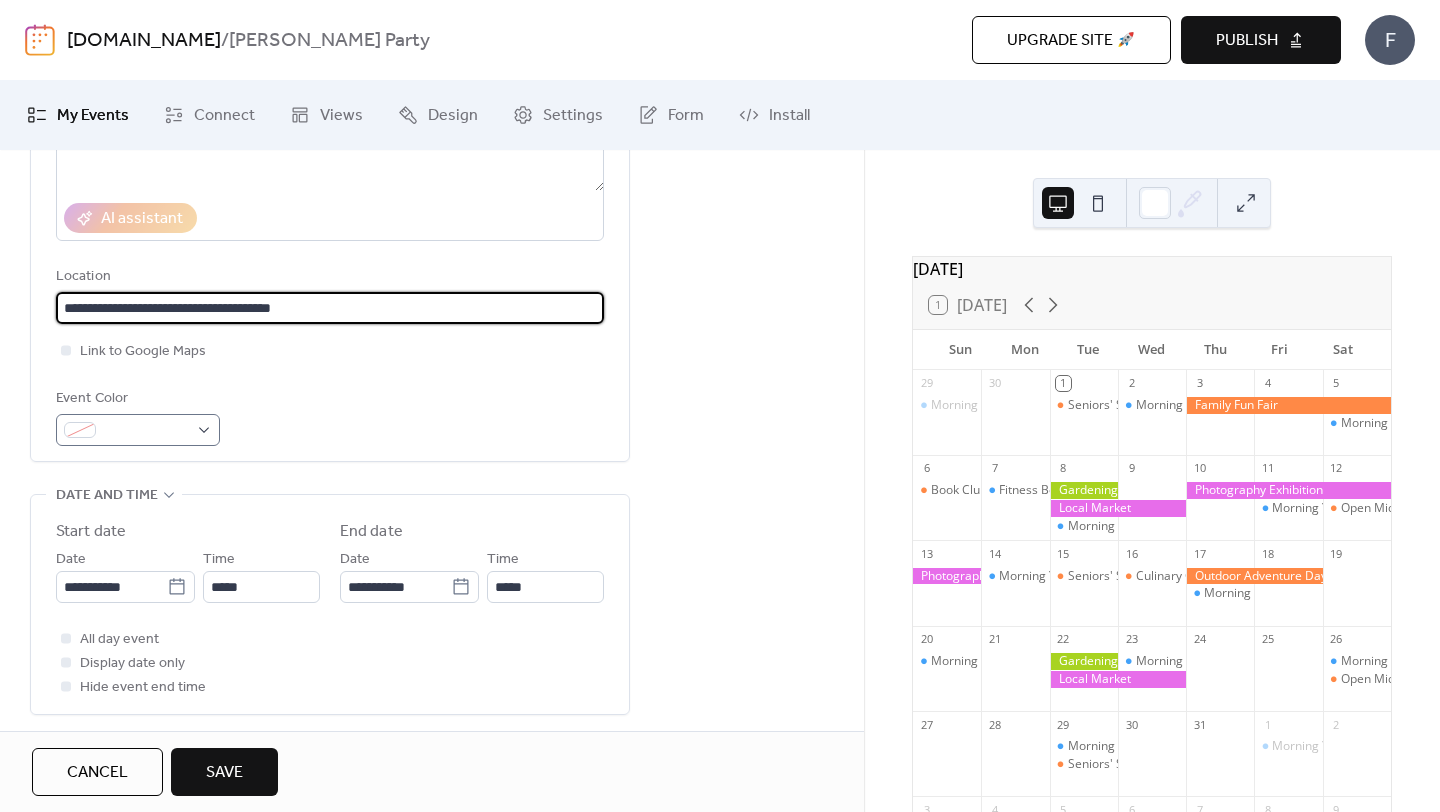 type on "**********" 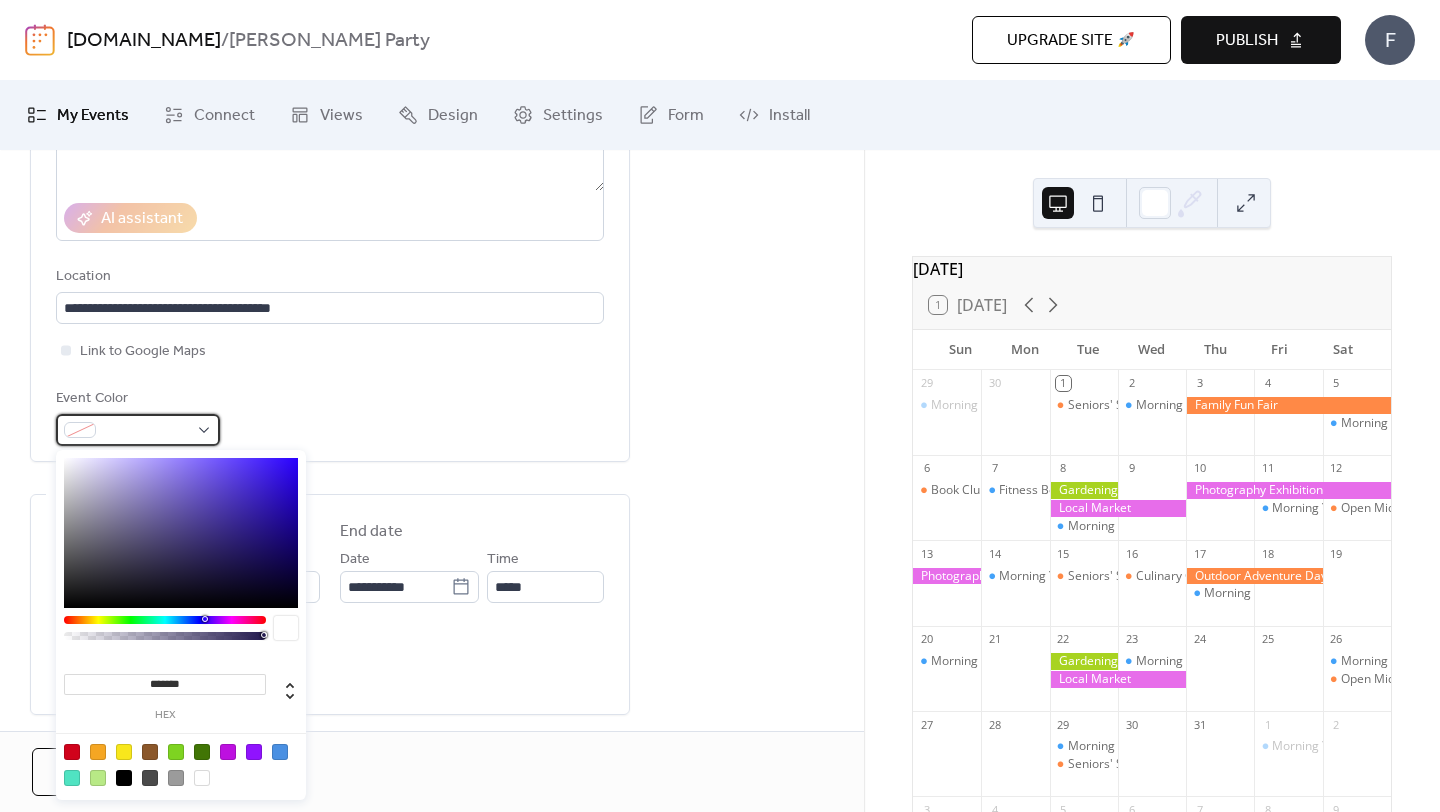 click at bounding box center [146, 431] 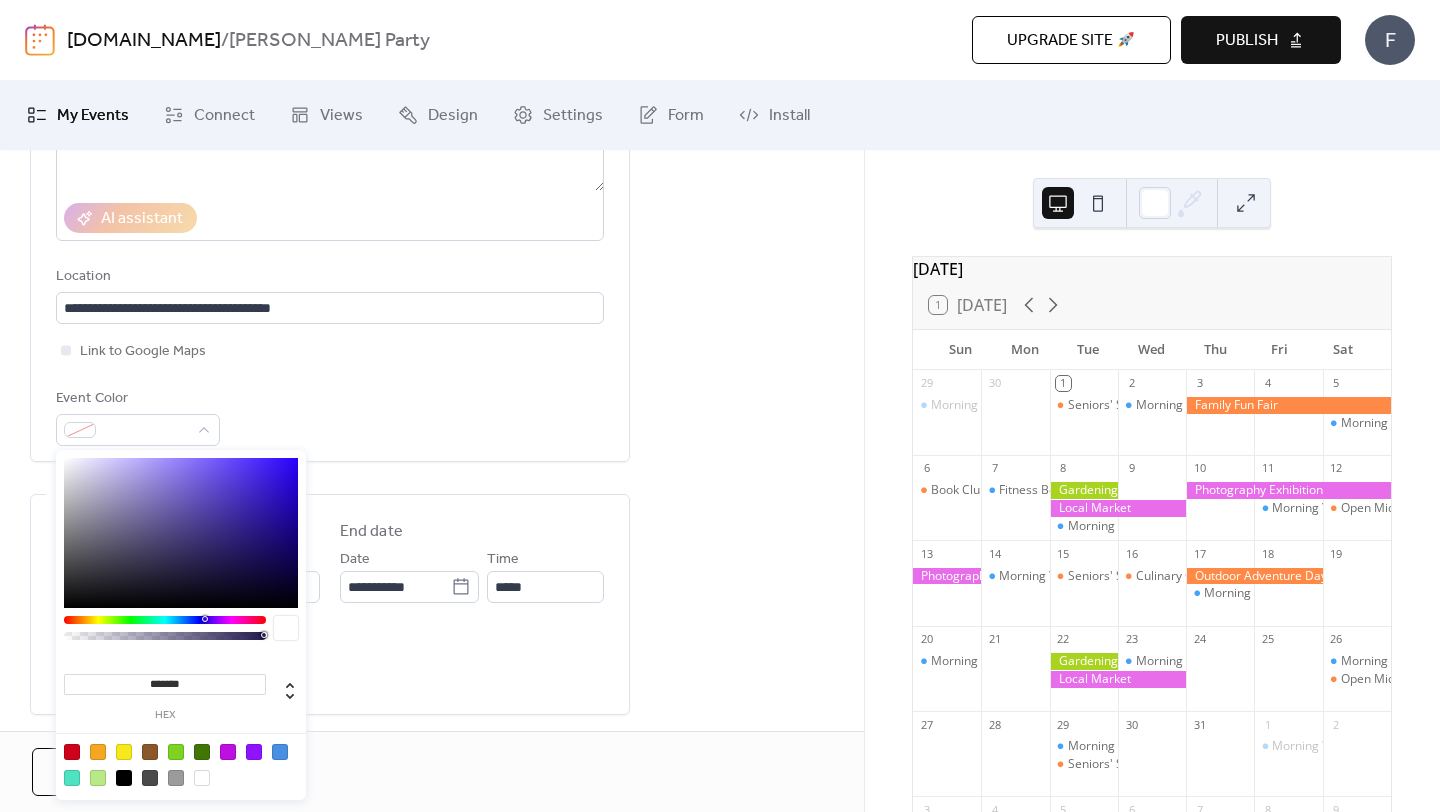 click at bounding box center [165, 620] 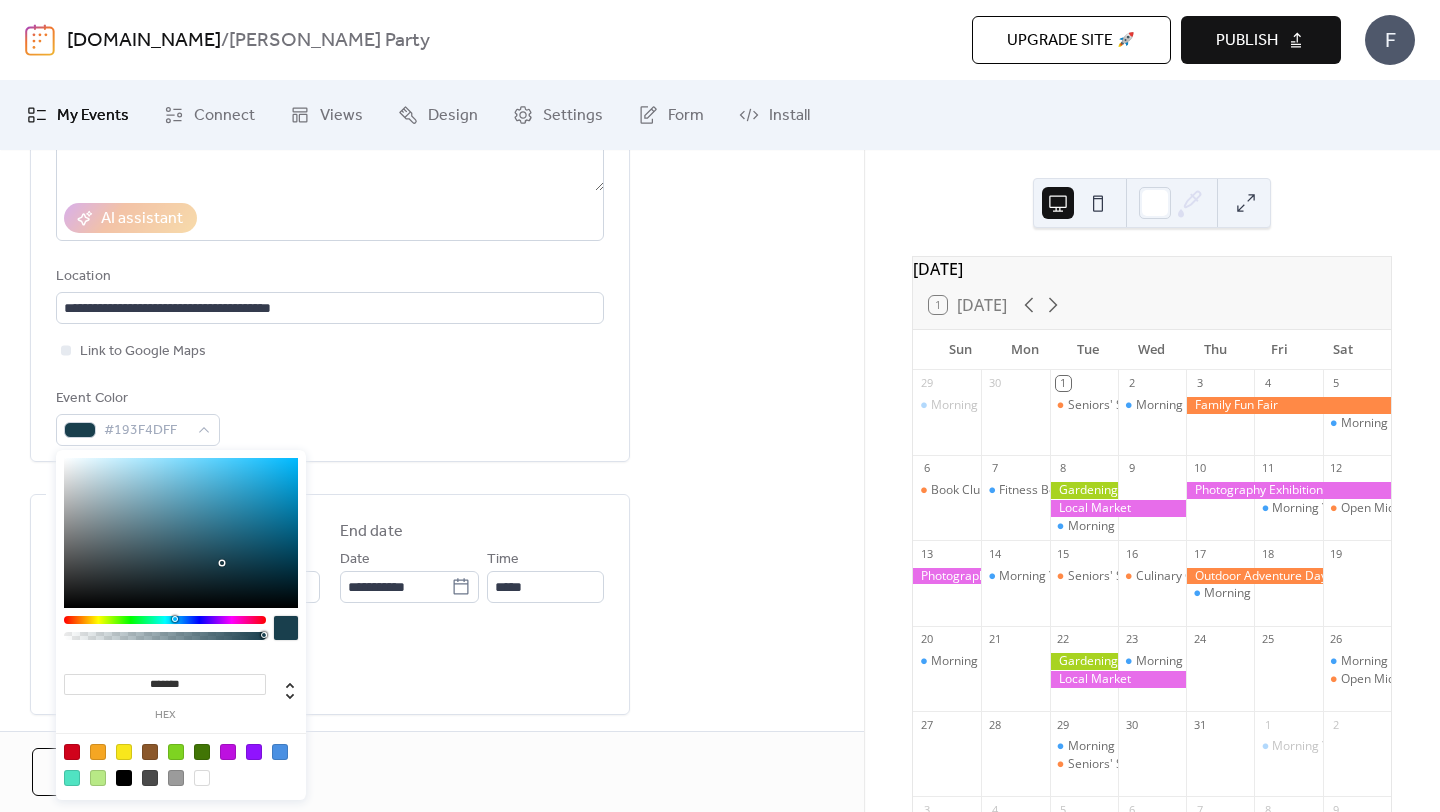 click at bounding box center [181, 764] 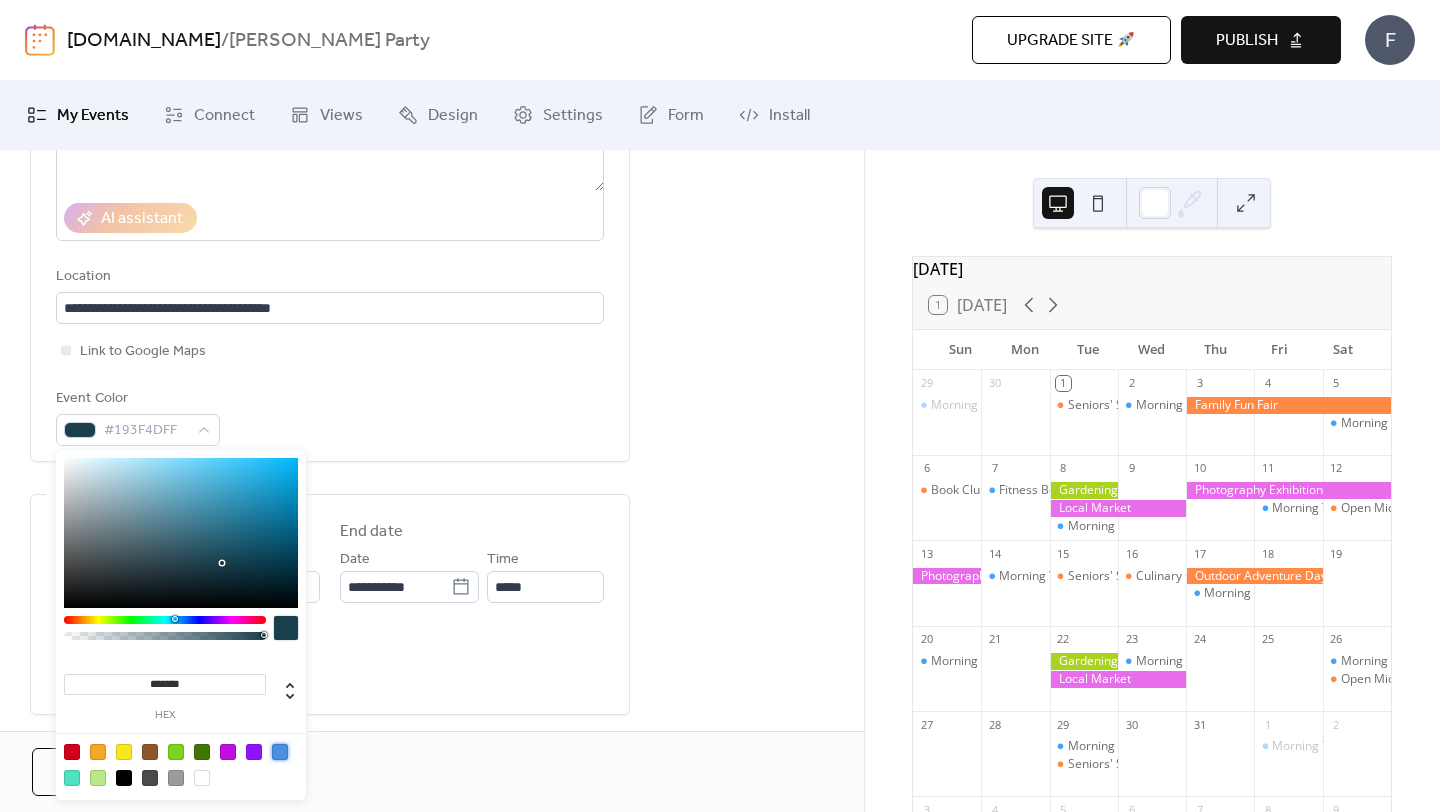 click at bounding box center (280, 752) 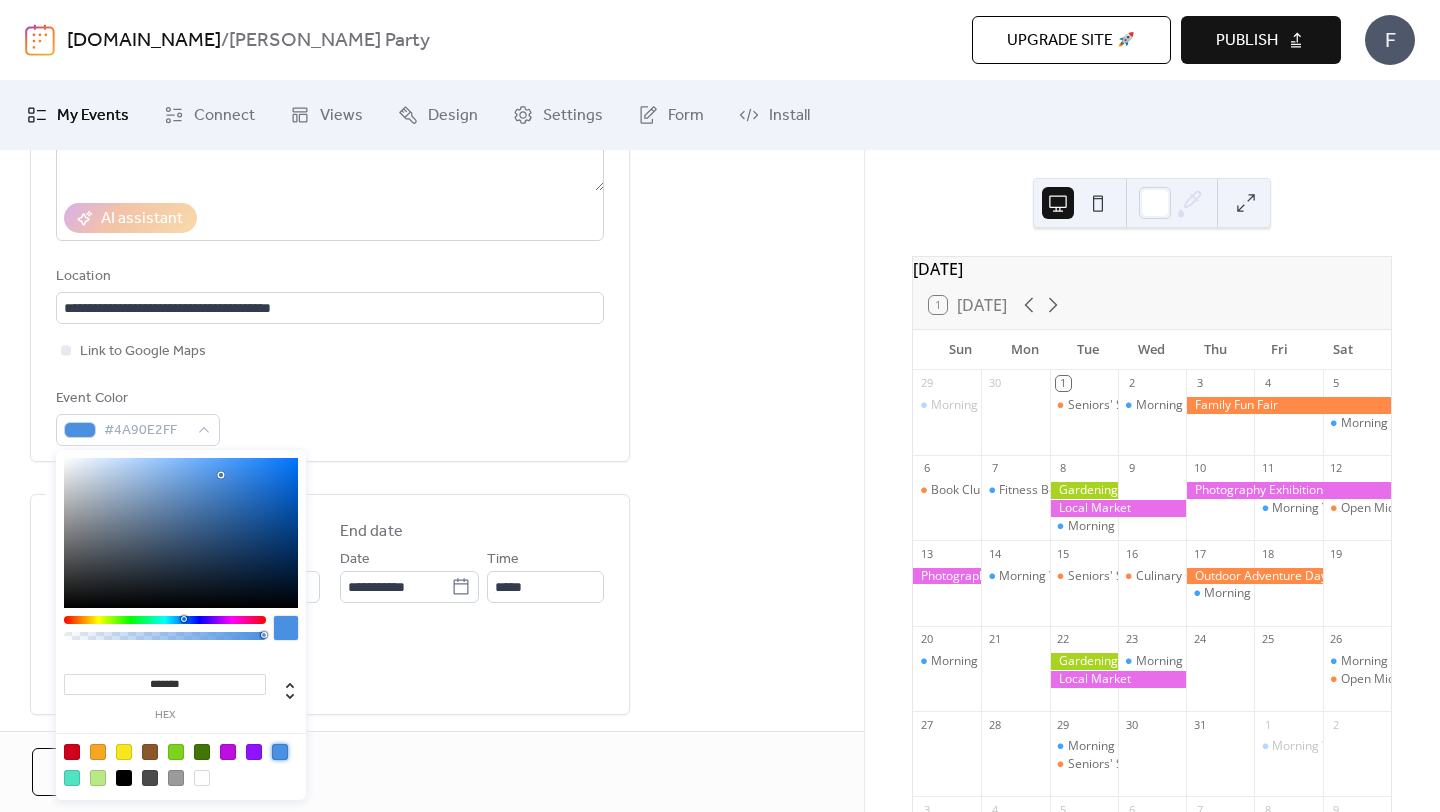 click at bounding box center [181, 533] 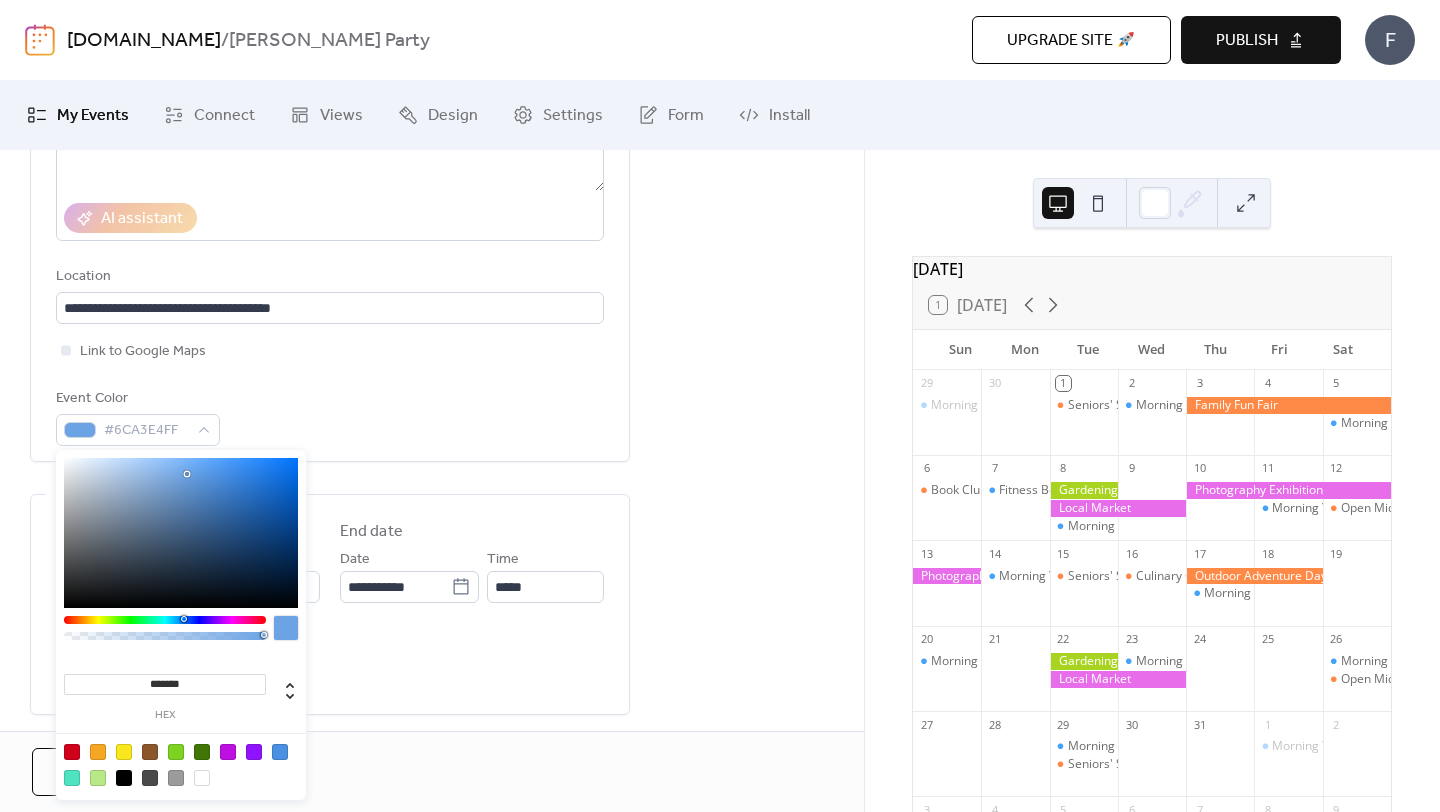type on "*******" 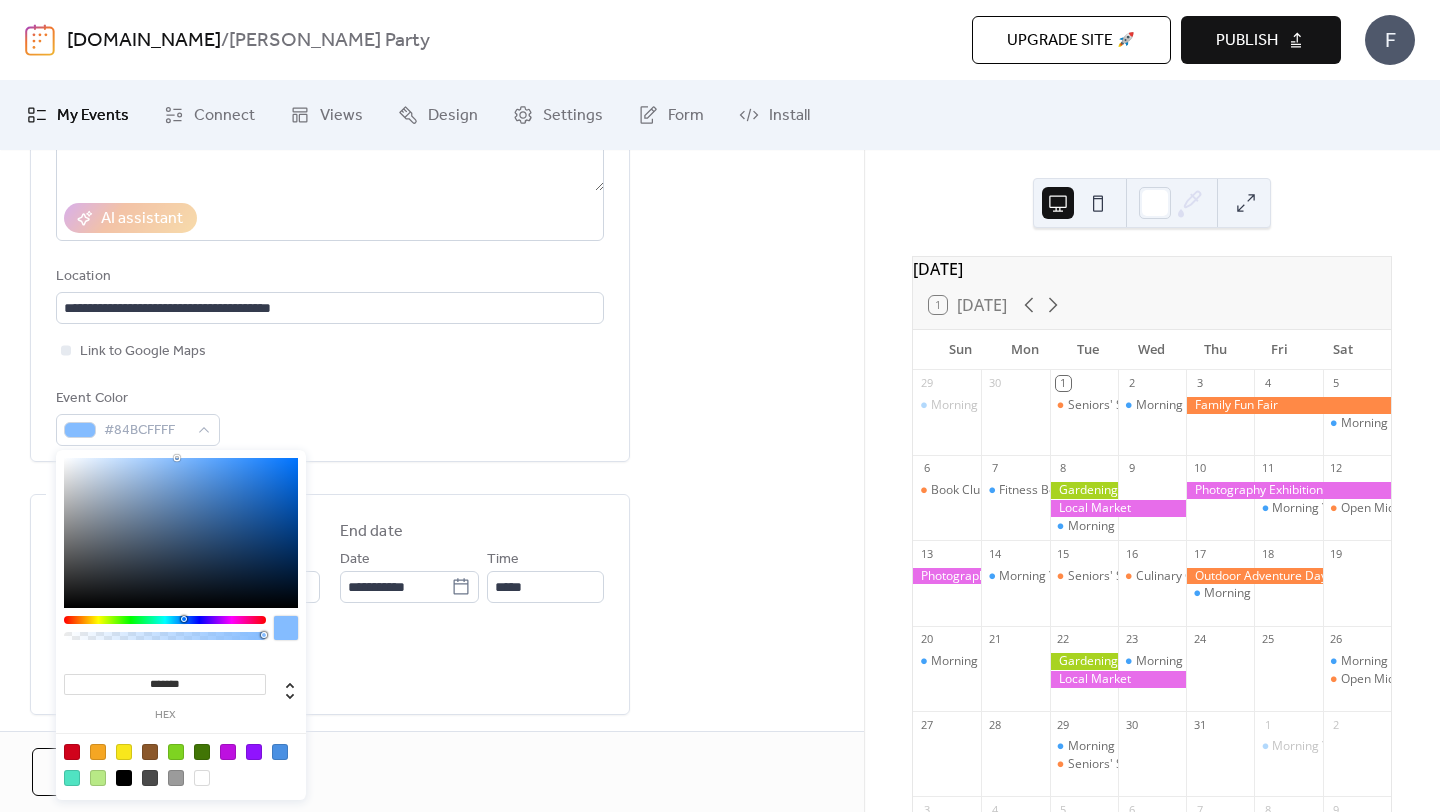 click at bounding box center (181, 533) 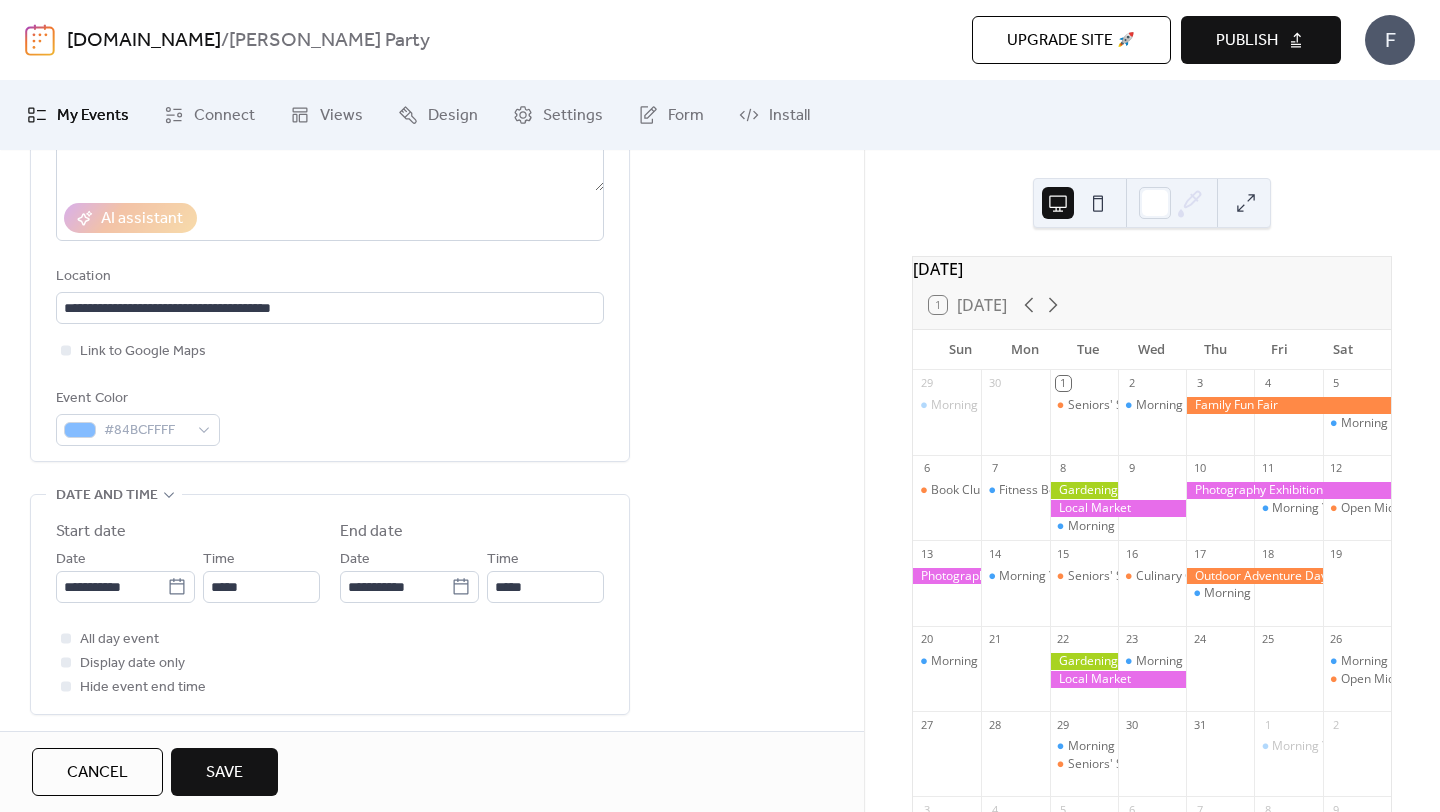 click on "All day event Display date only Hide event end time" at bounding box center [330, 663] 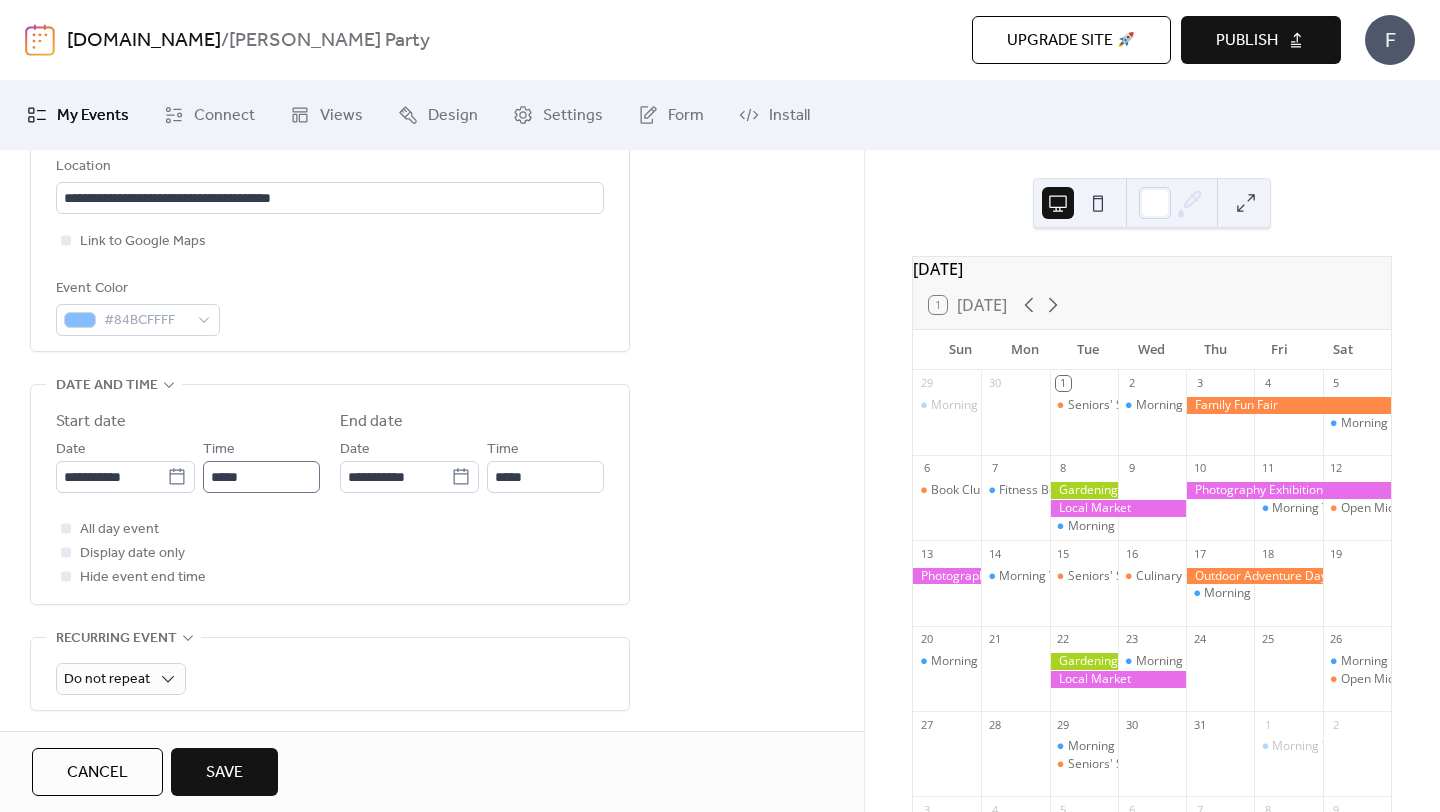 scroll, scrollTop: 475, scrollLeft: 0, axis: vertical 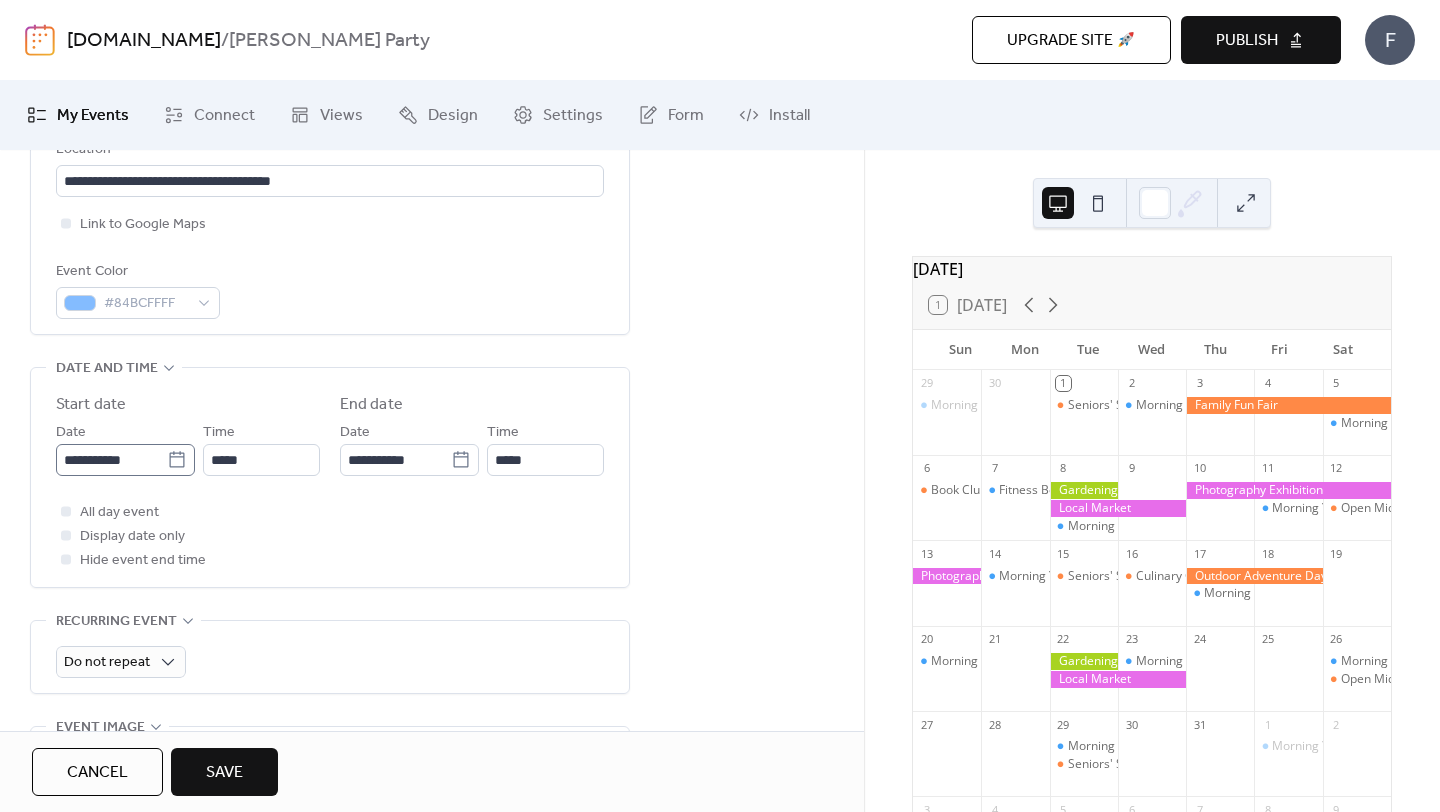 click 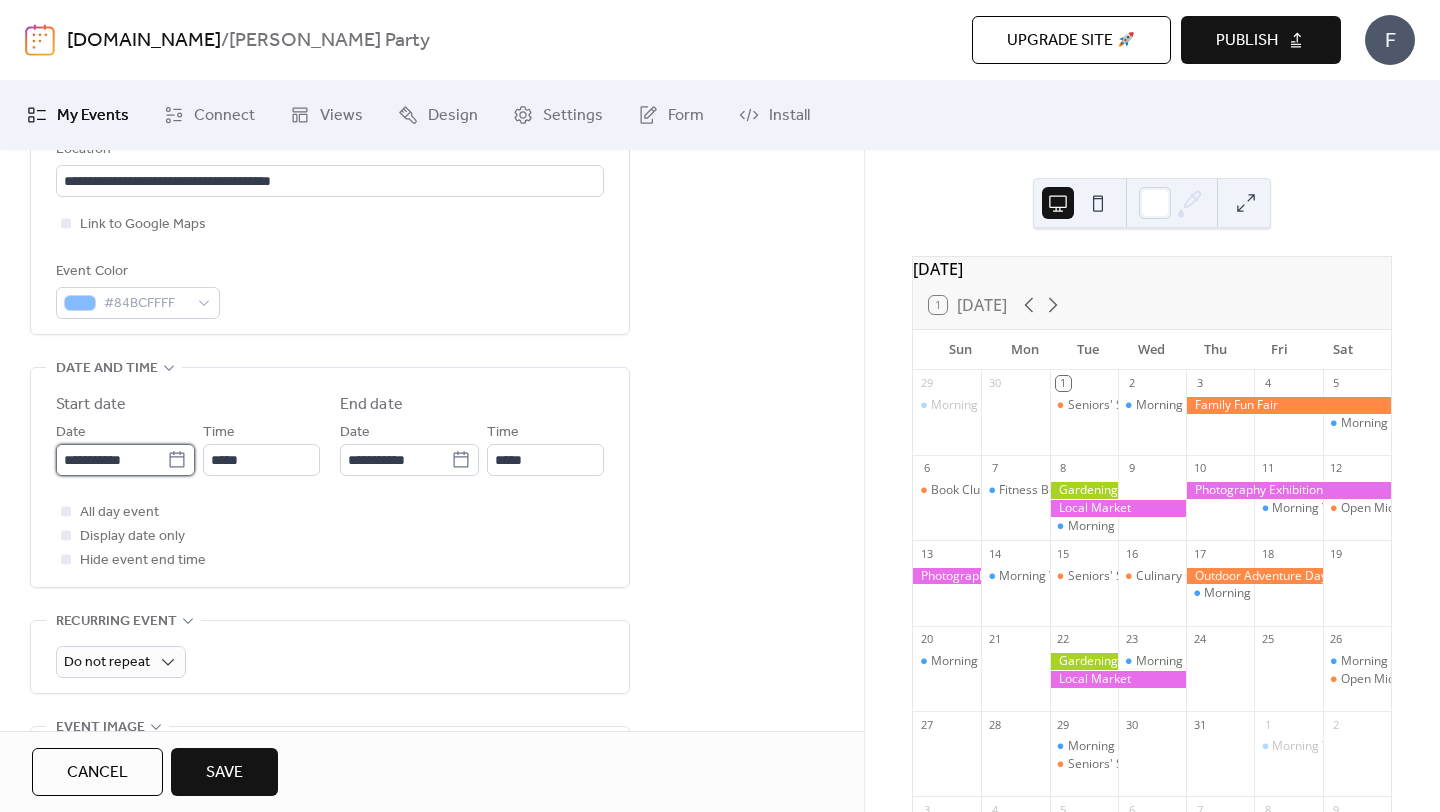 click on "**********" at bounding box center [111, 460] 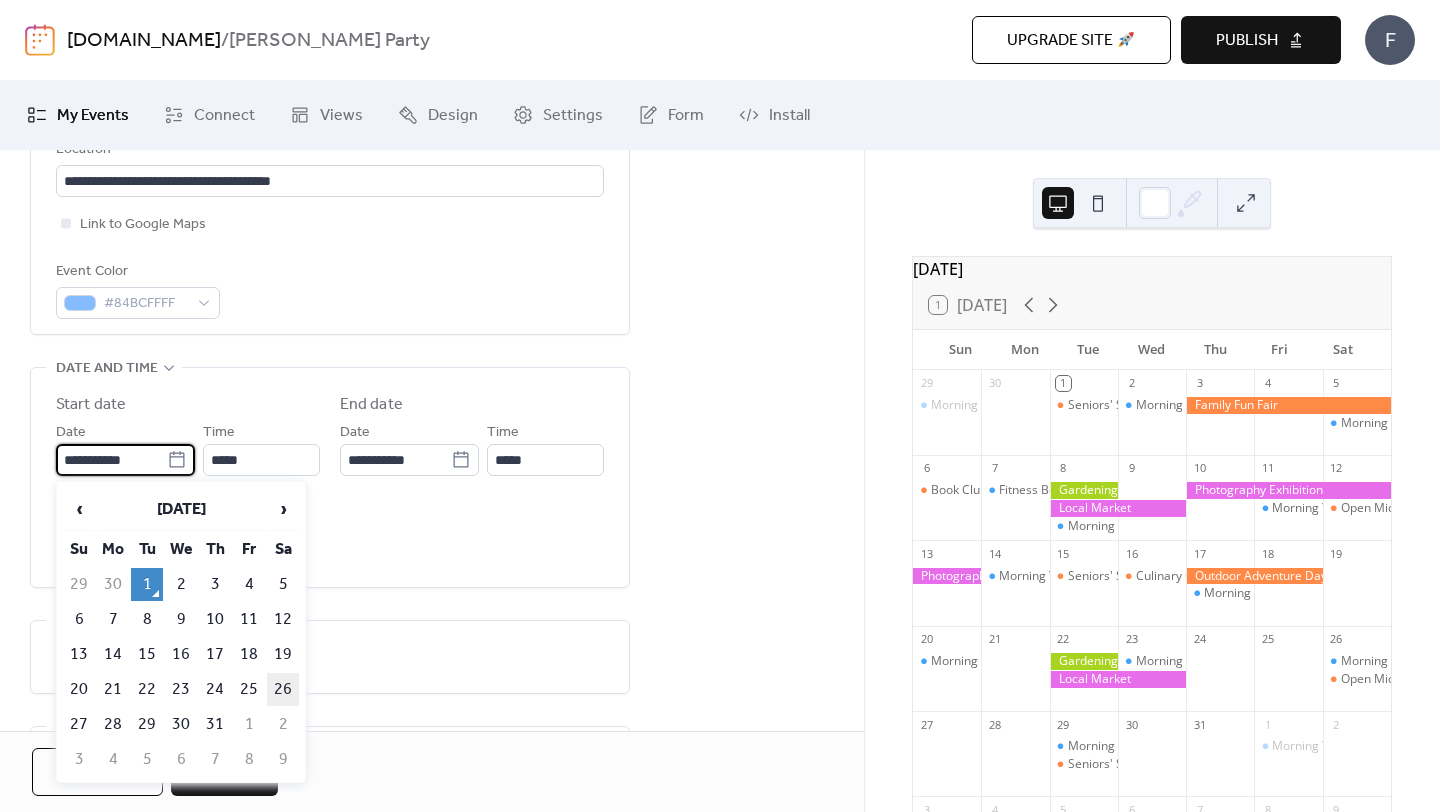 click on "26" at bounding box center [283, 689] 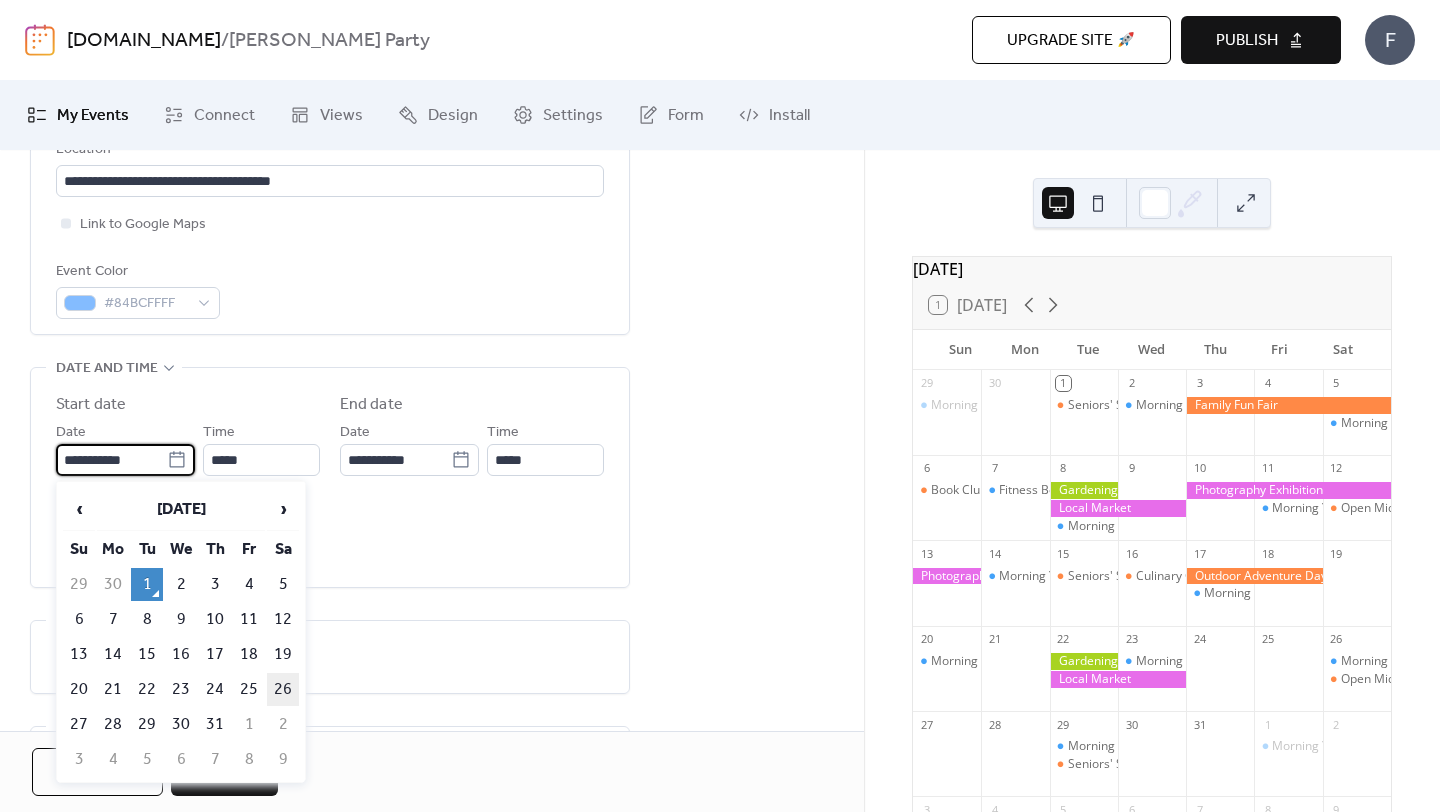 type on "**********" 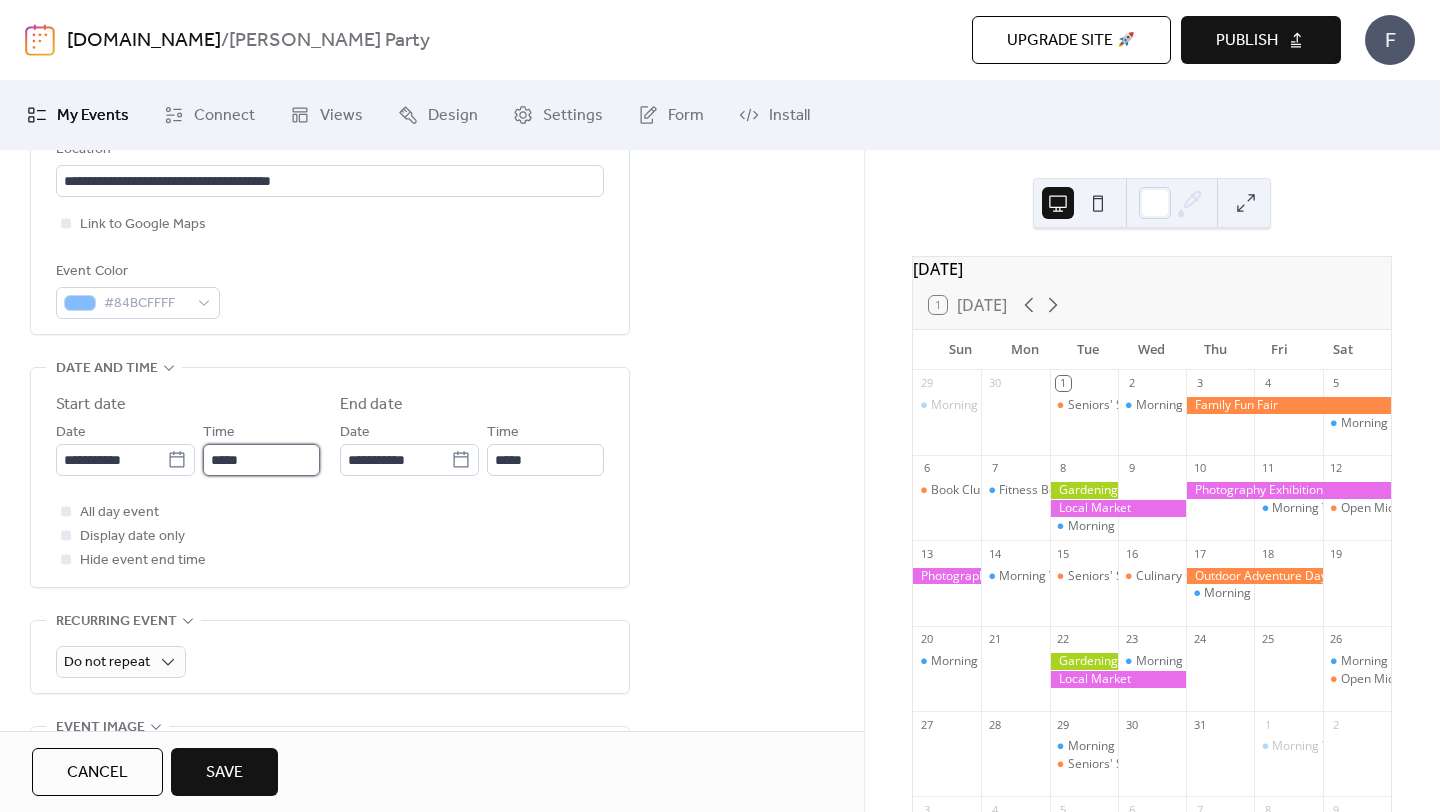 click on "*****" at bounding box center (261, 460) 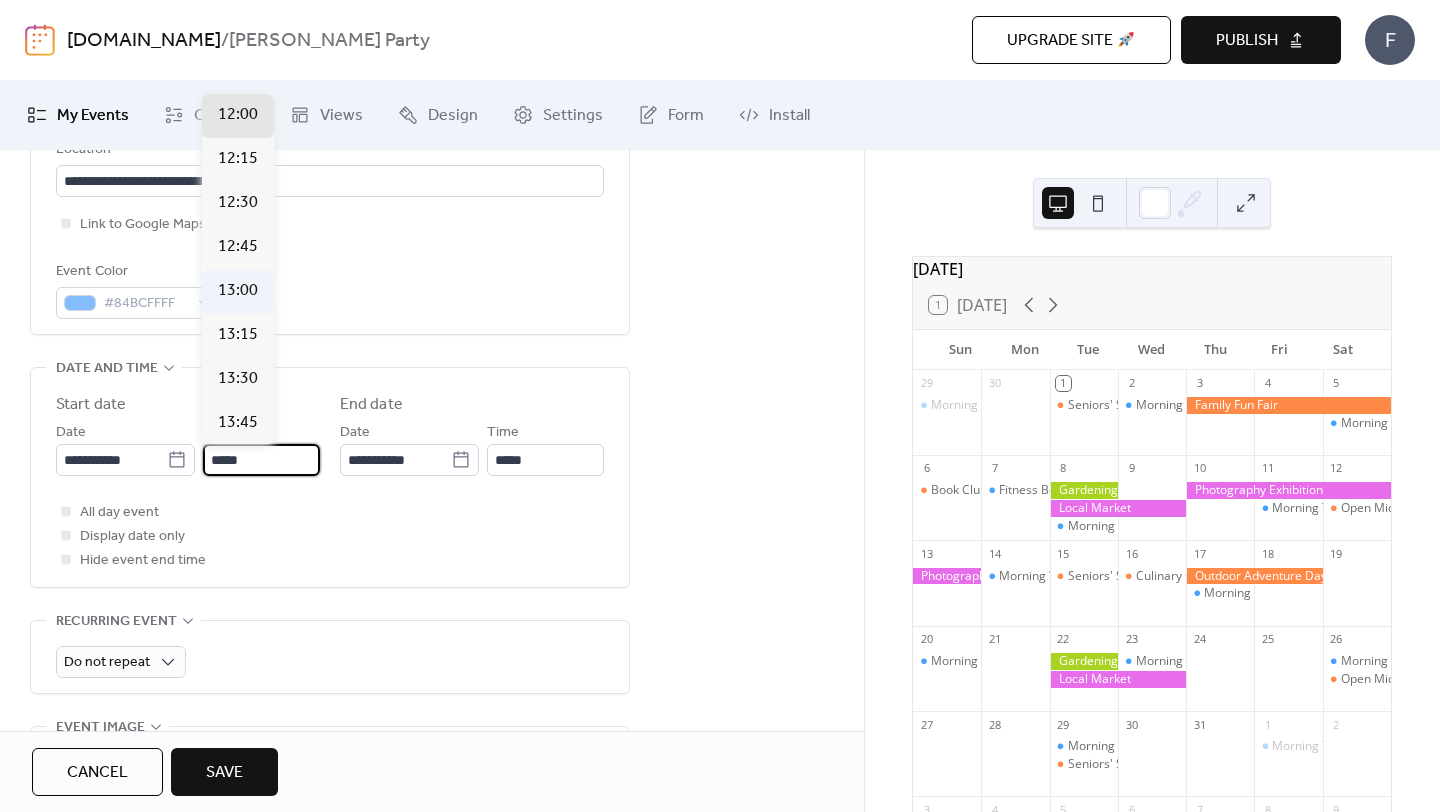 scroll, scrollTop: 2116, scrollLeft: 0, axis: vertical 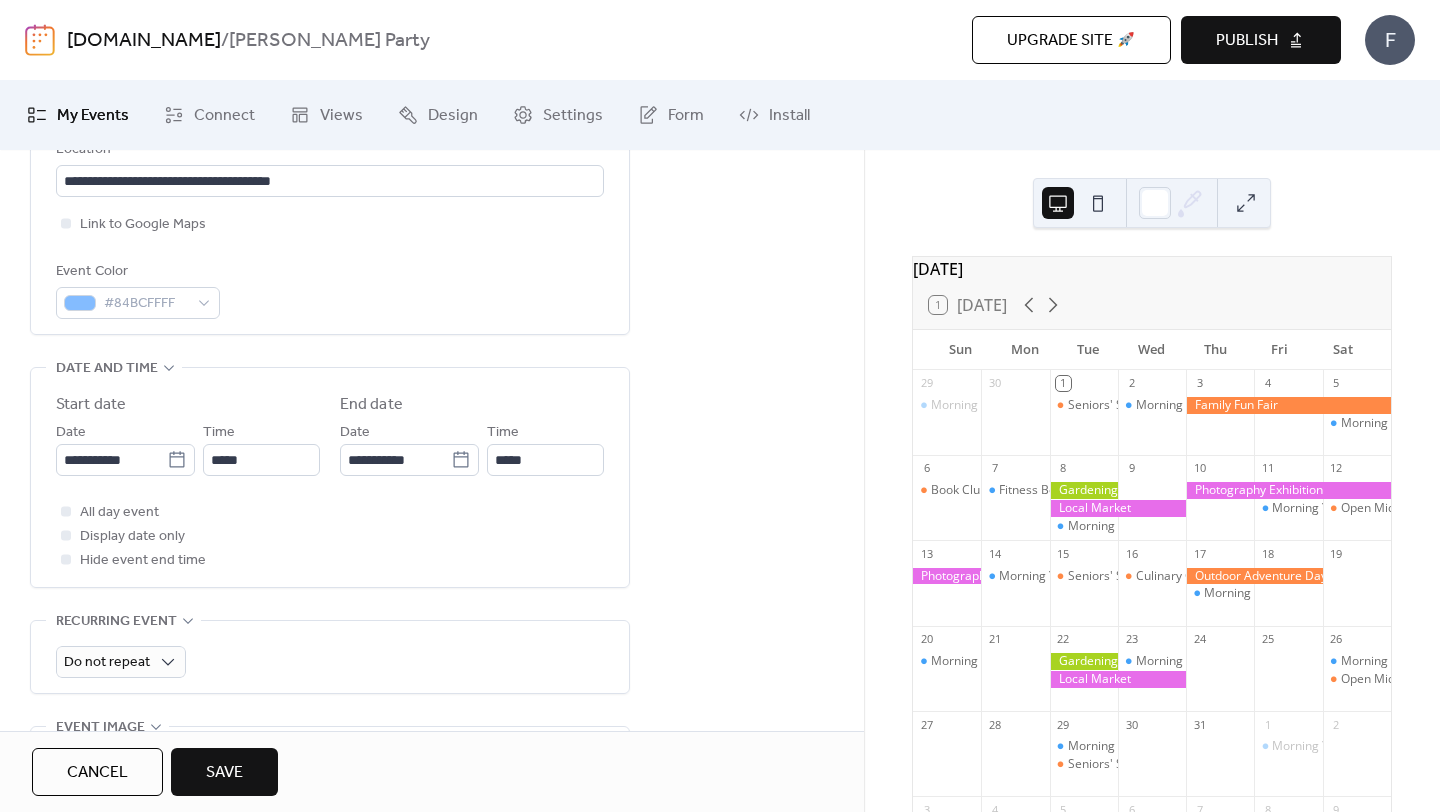 click on "Event Color #84BCFFFF" at bounding box center [330, 289] 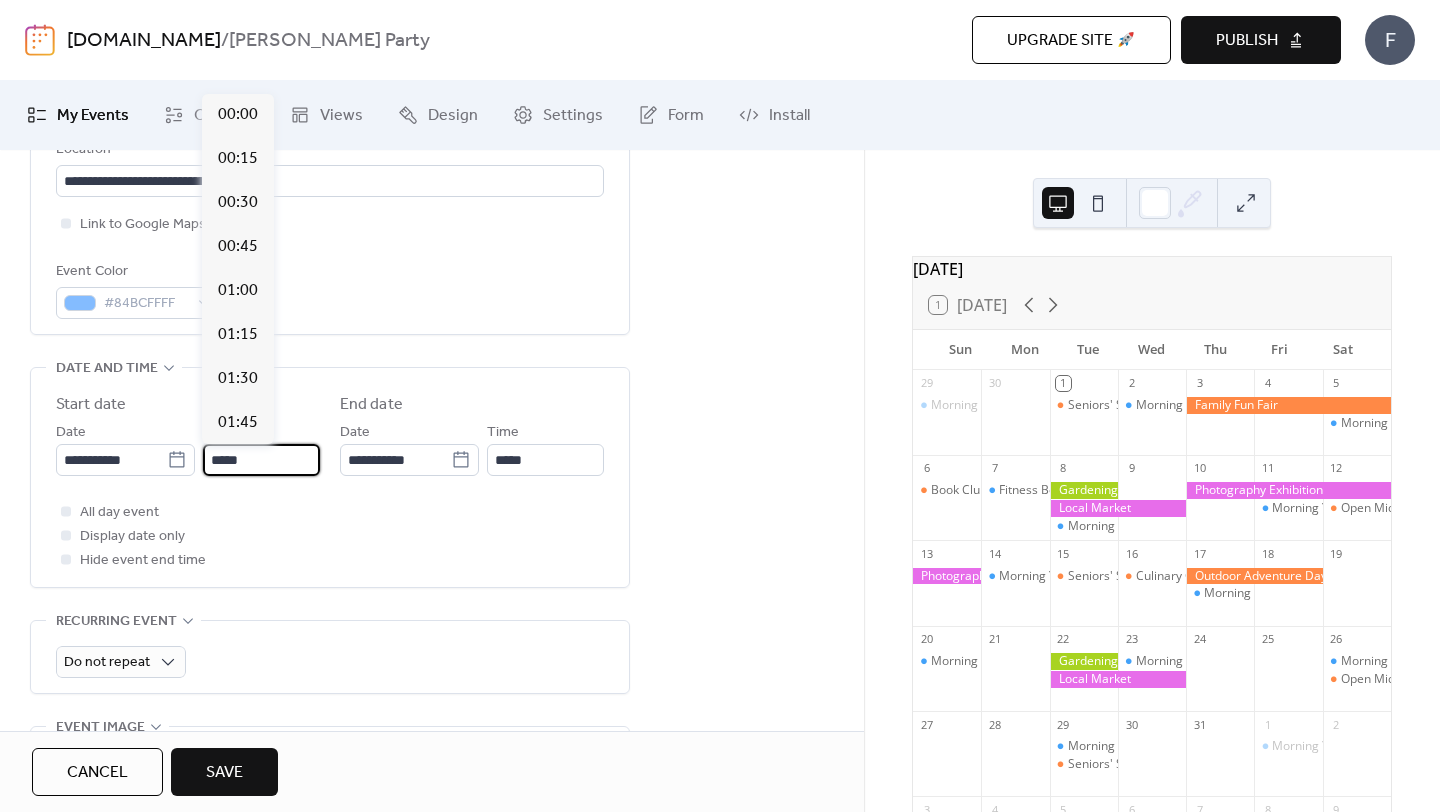 click on "*****" at bounding box center (261, 460) 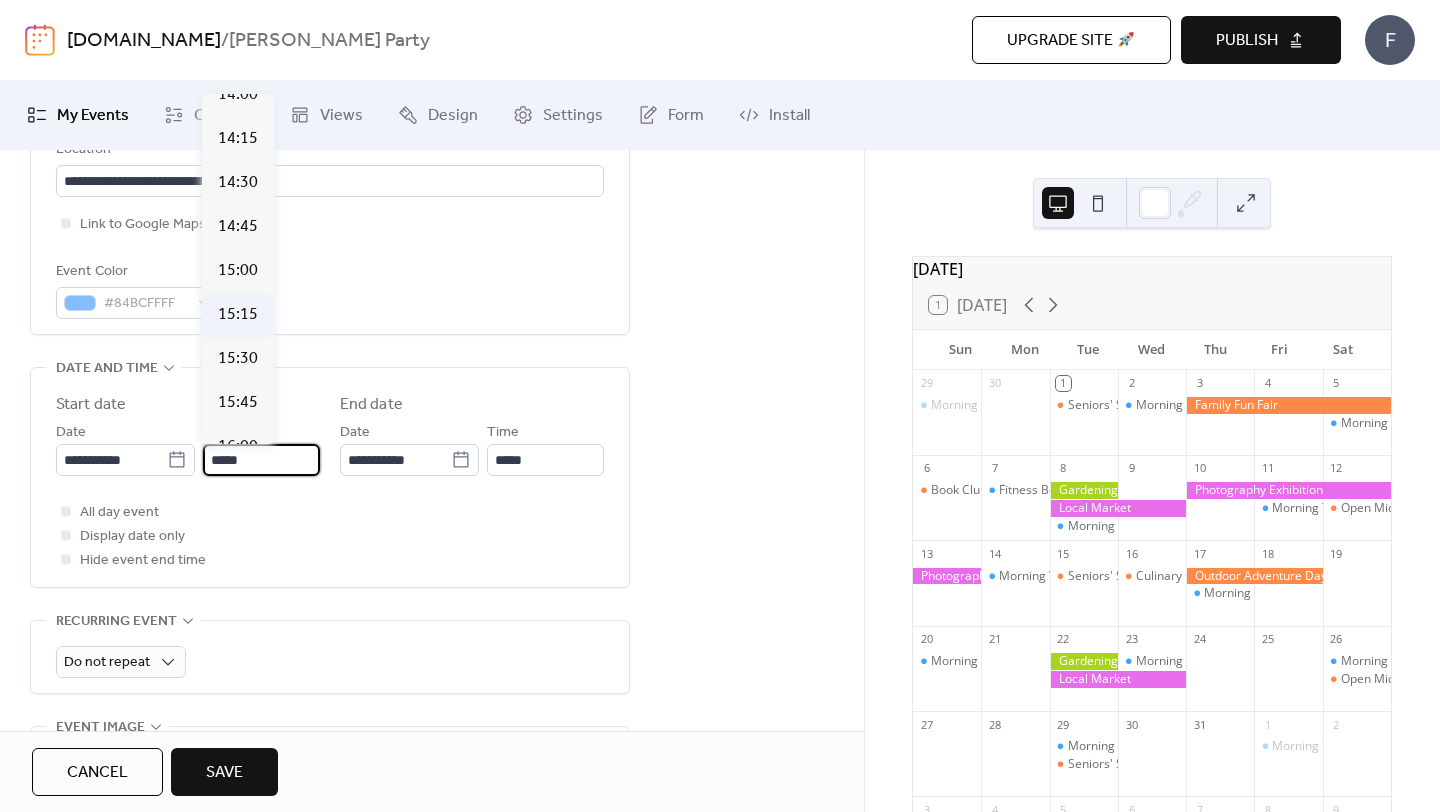 scroll, scrollTop: 2485, scrollLeft: 0, axis: vertical 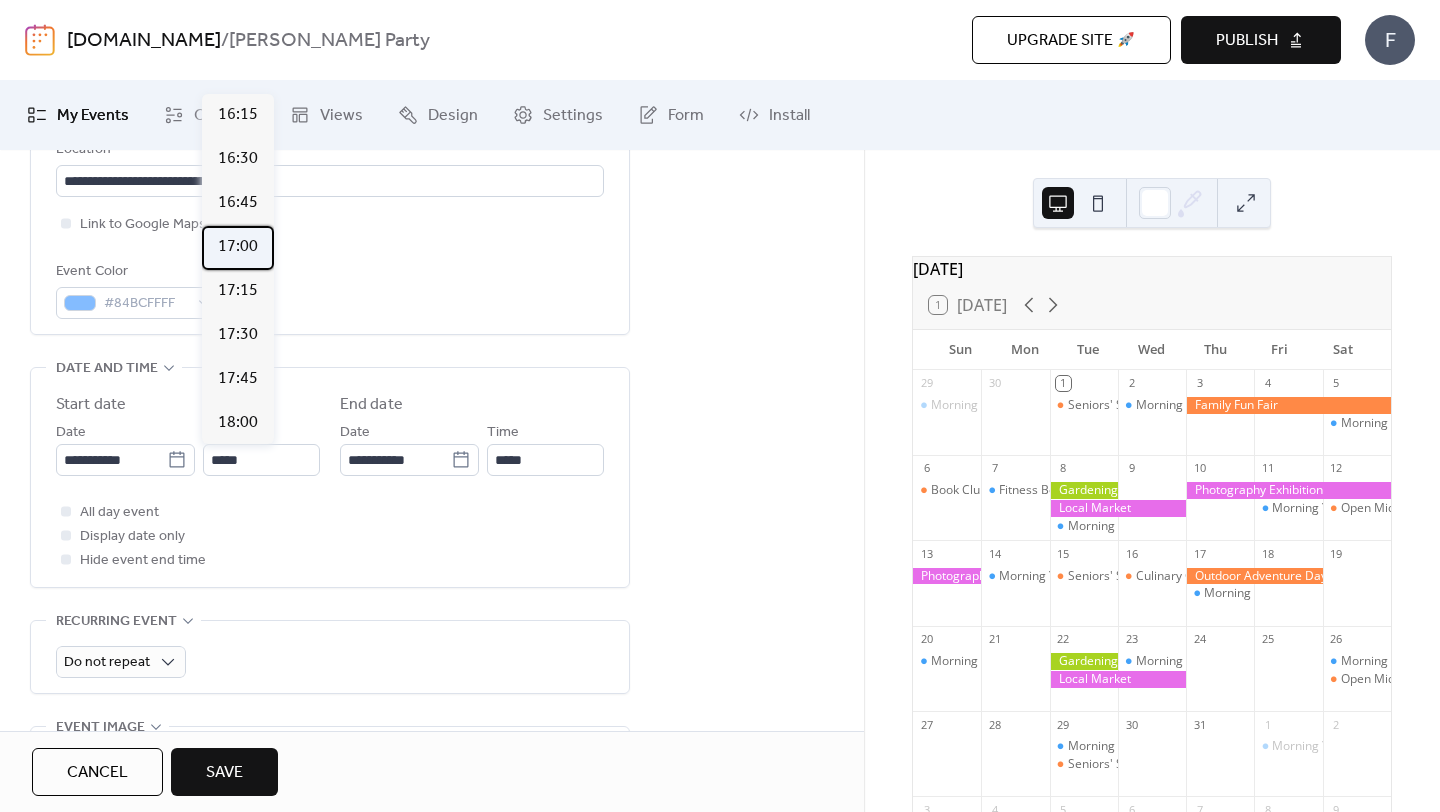click on "17:00" at bounding box center (238, 247) 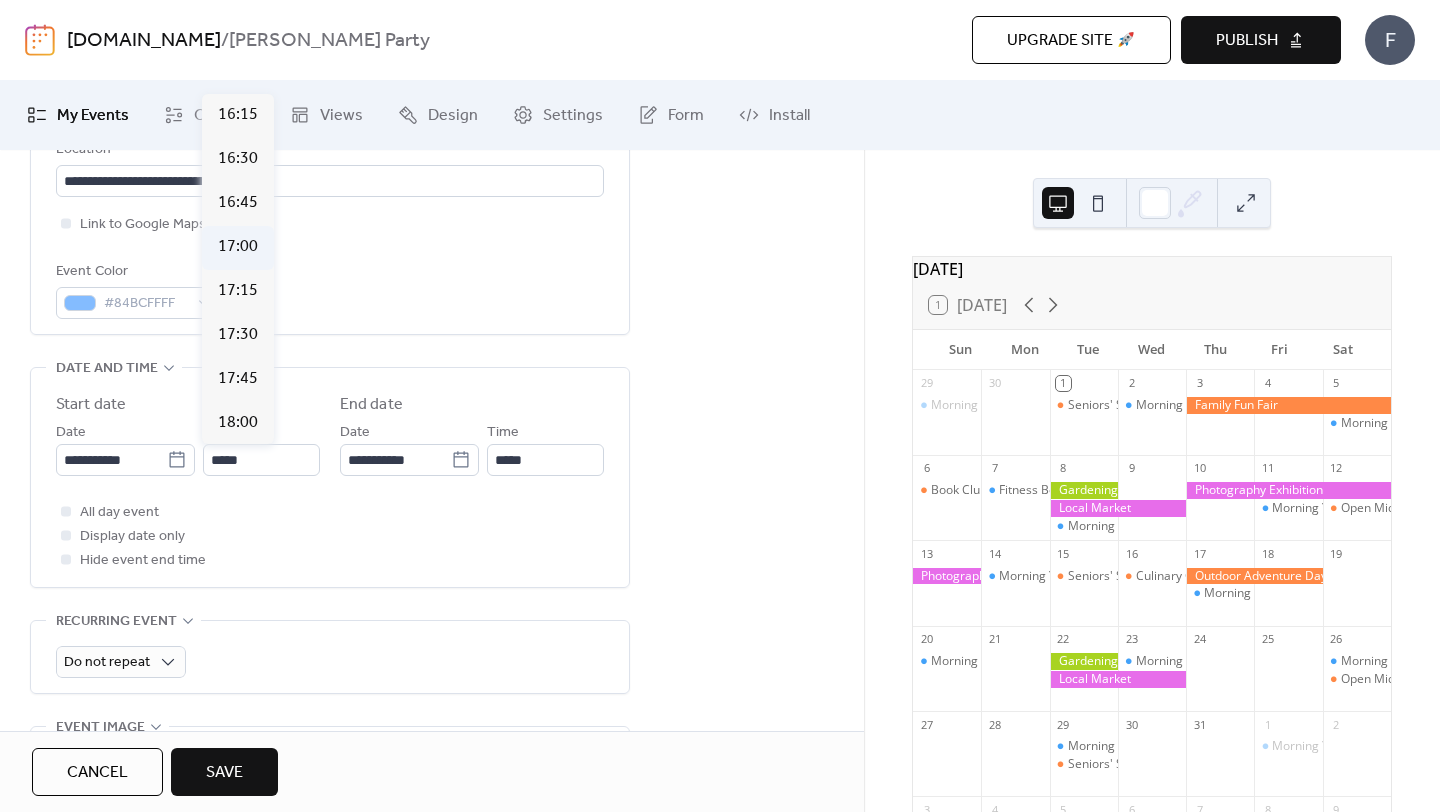type on "*****" 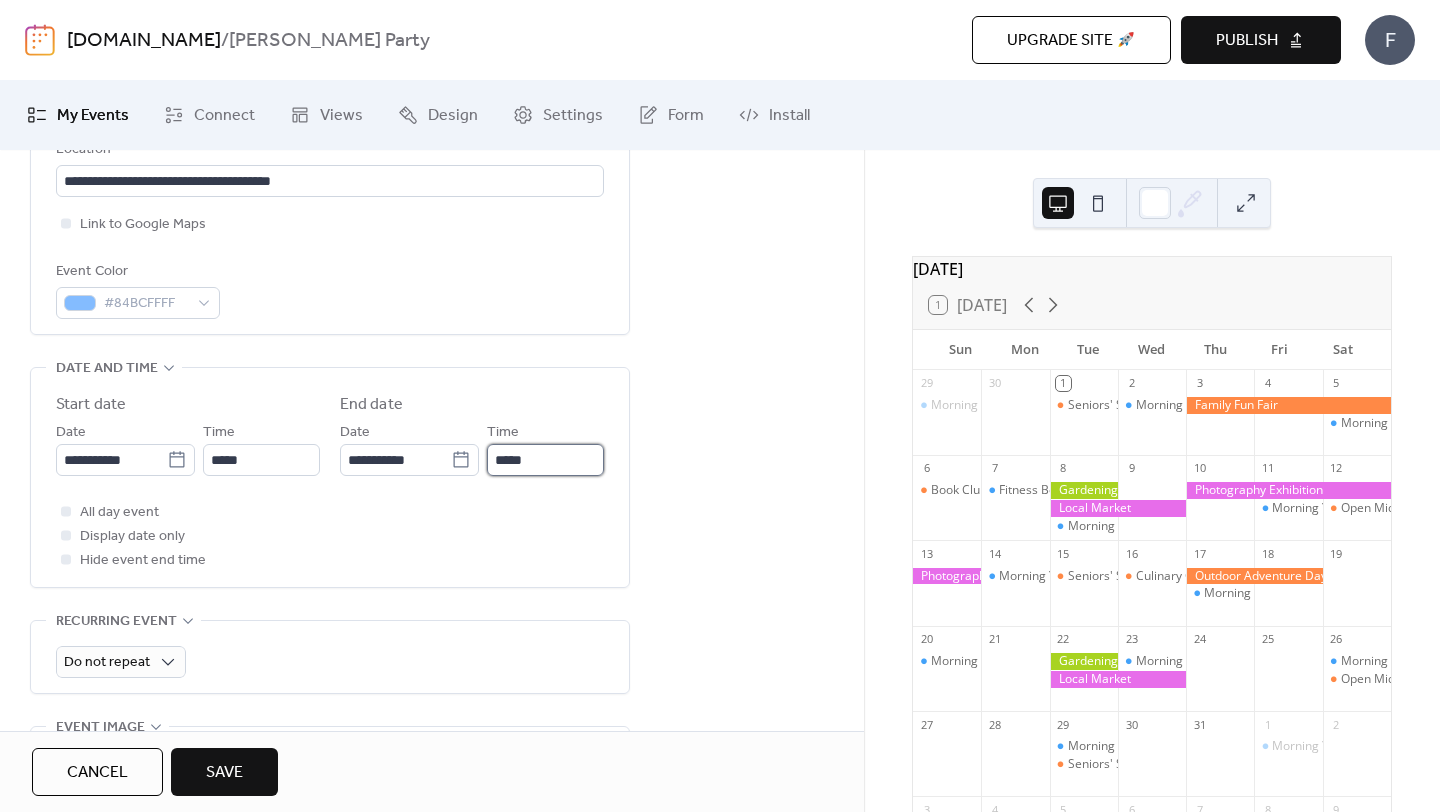 click on "*****" at bounding box center [545, 460] 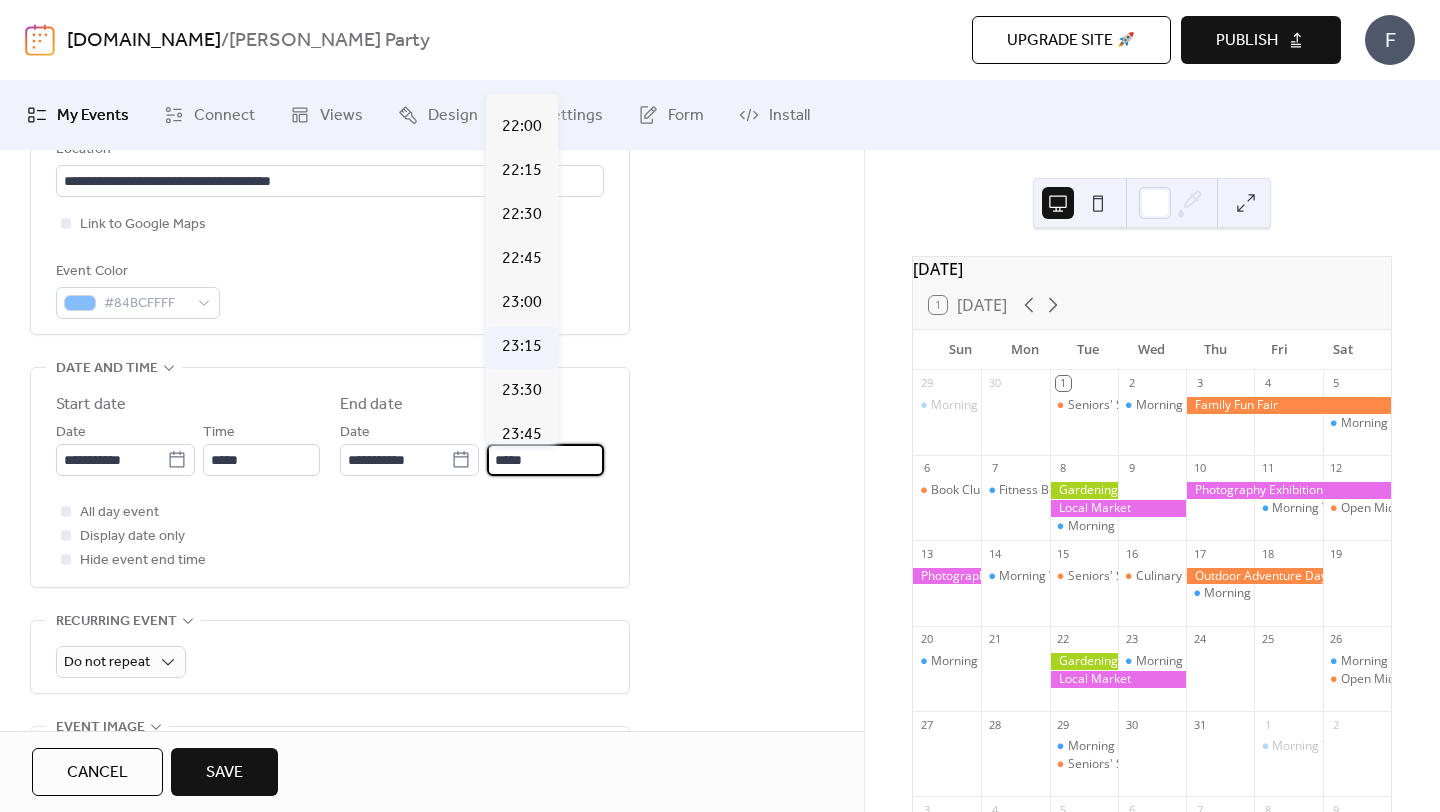 scroll, scrollTop: 838, scrollLeft: 0, axis: vertical 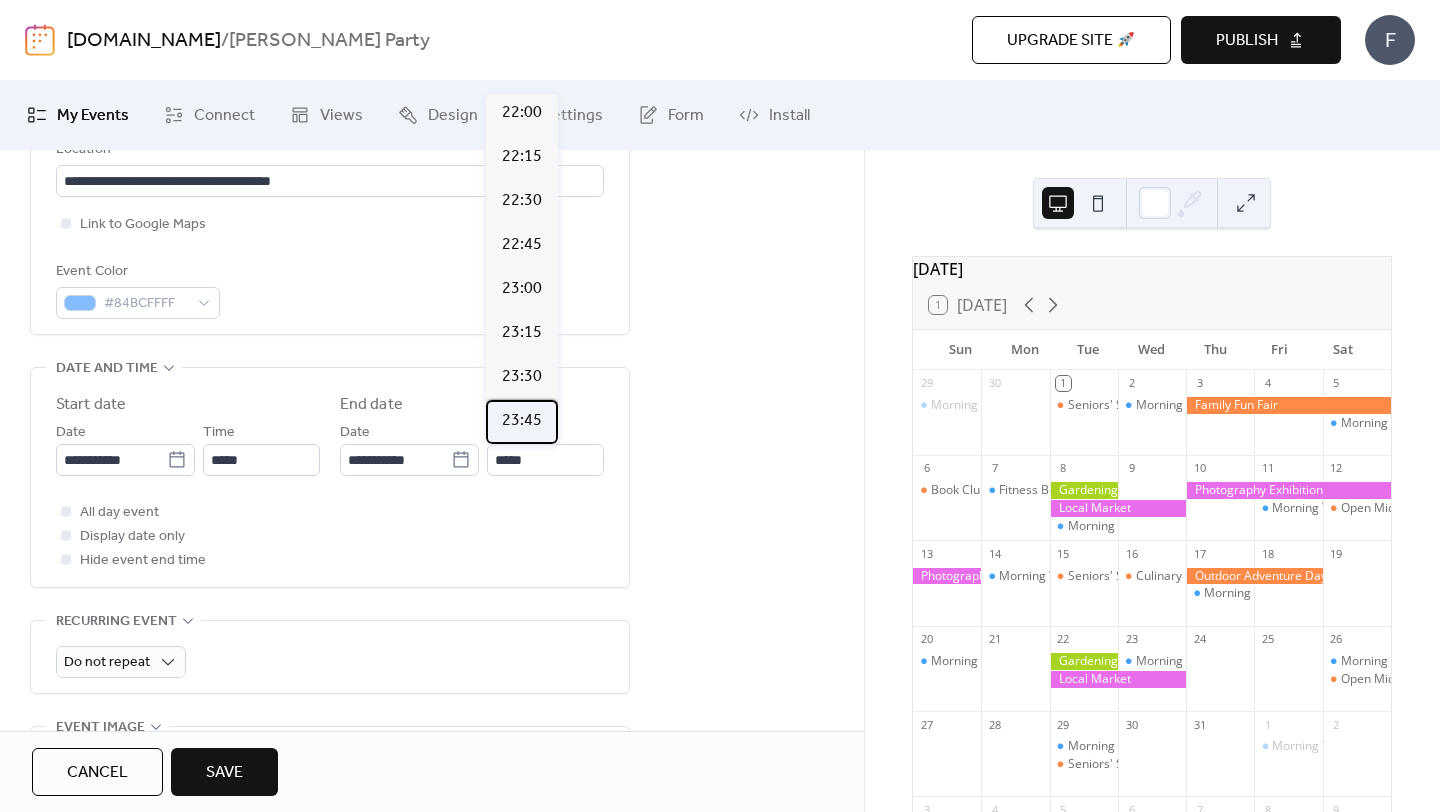 click on "23:45" at bounding box center (522, 421) 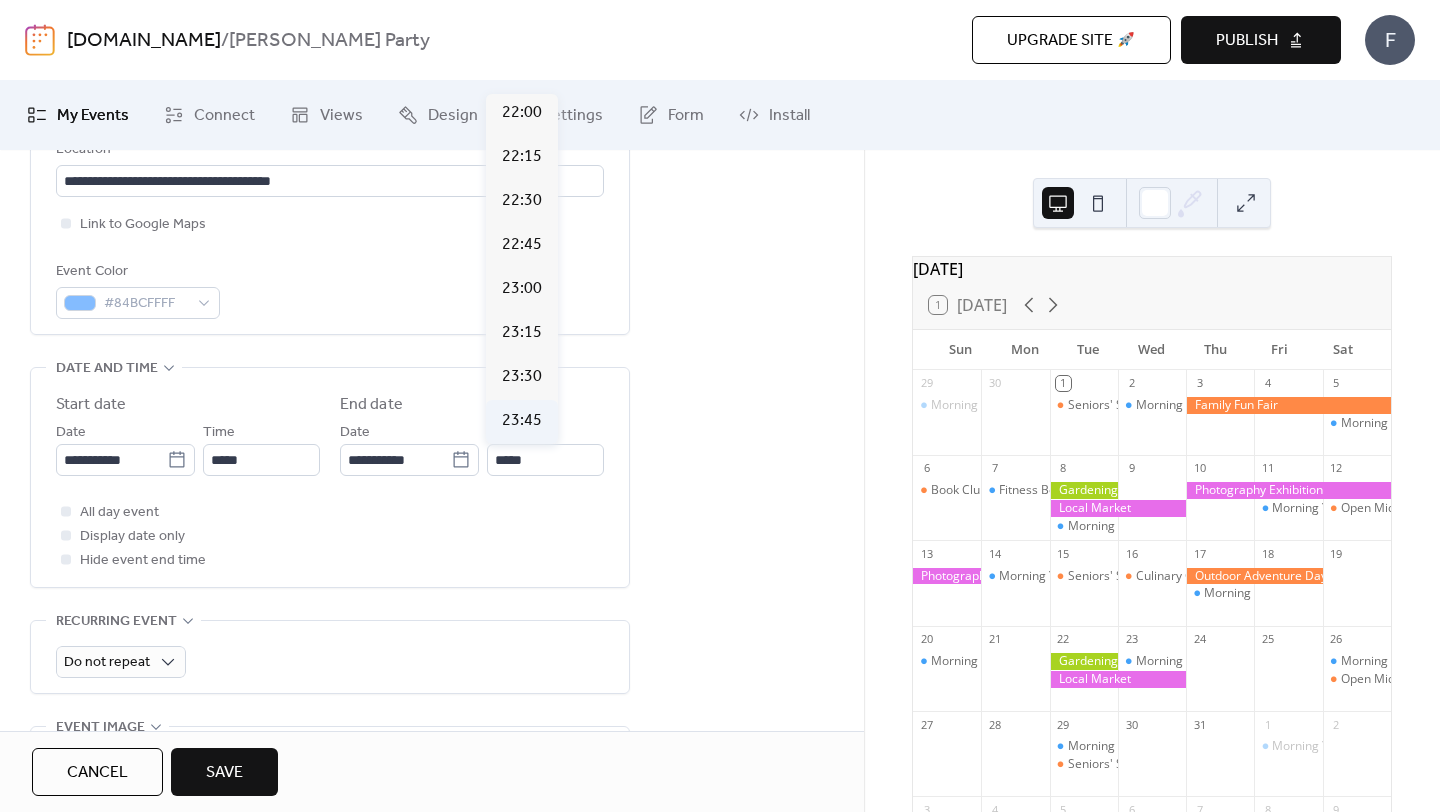 type on "*****" 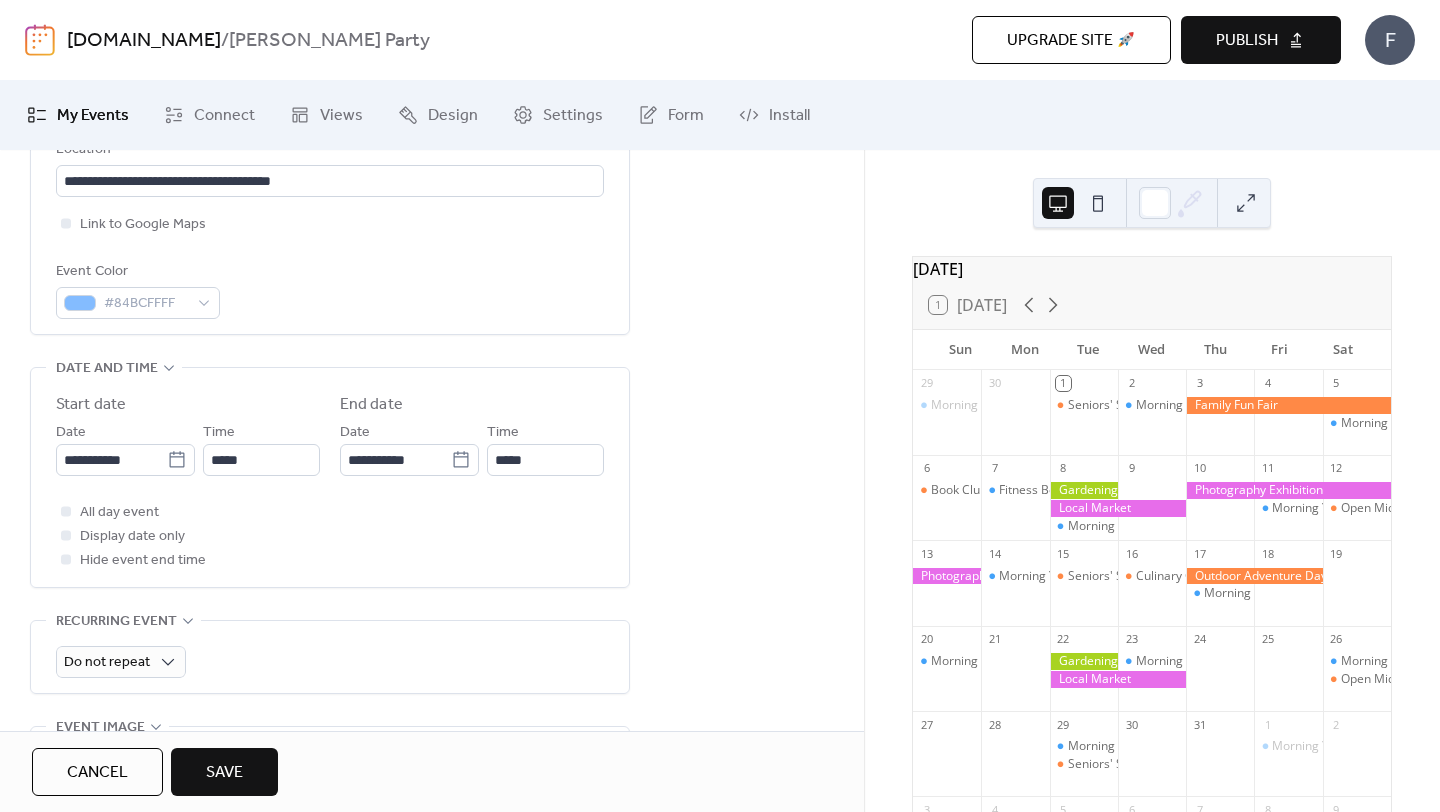 click on "All day event Display date only Hide event end time" at bounding box center [330, 536] 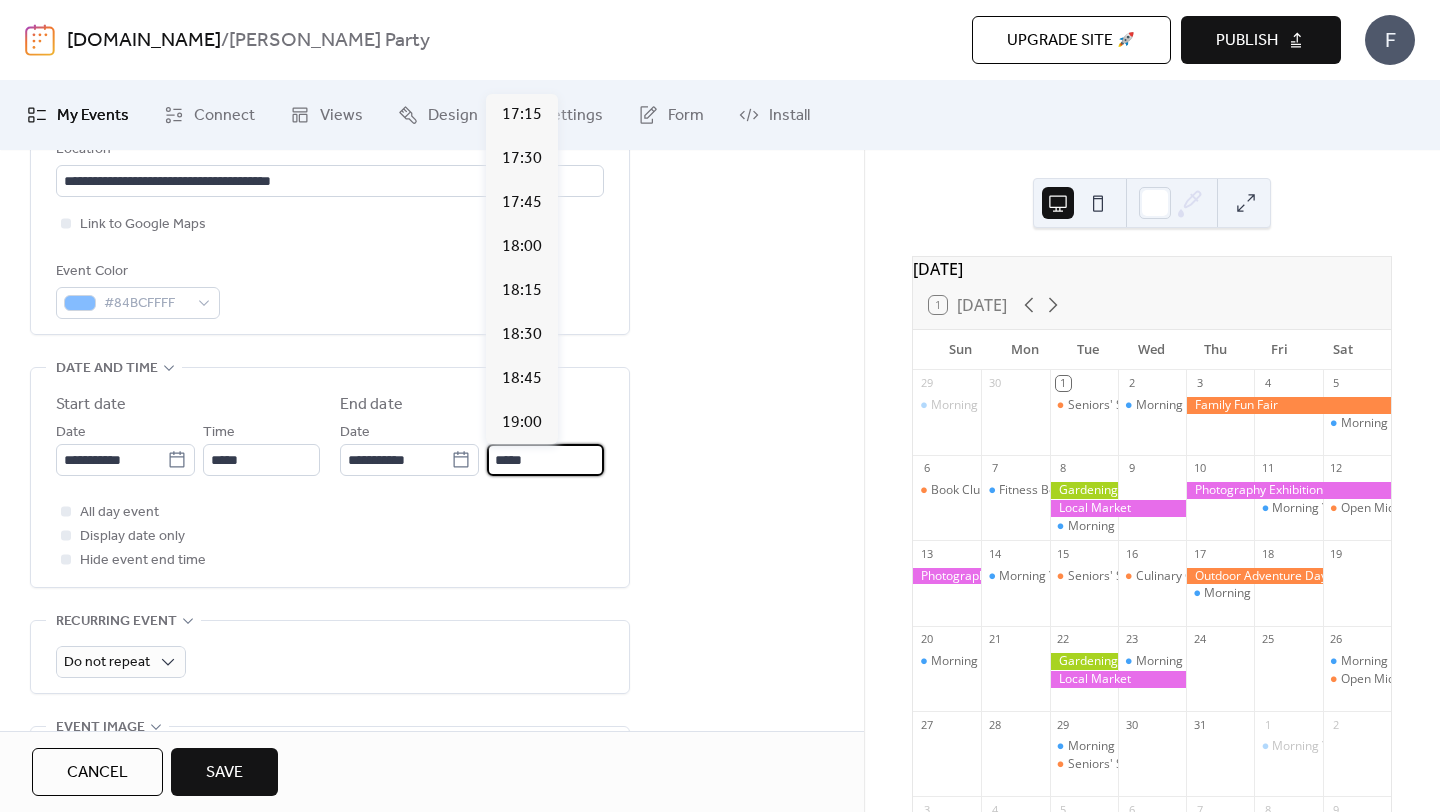 click on "*****" at bounding box center [545, 460] 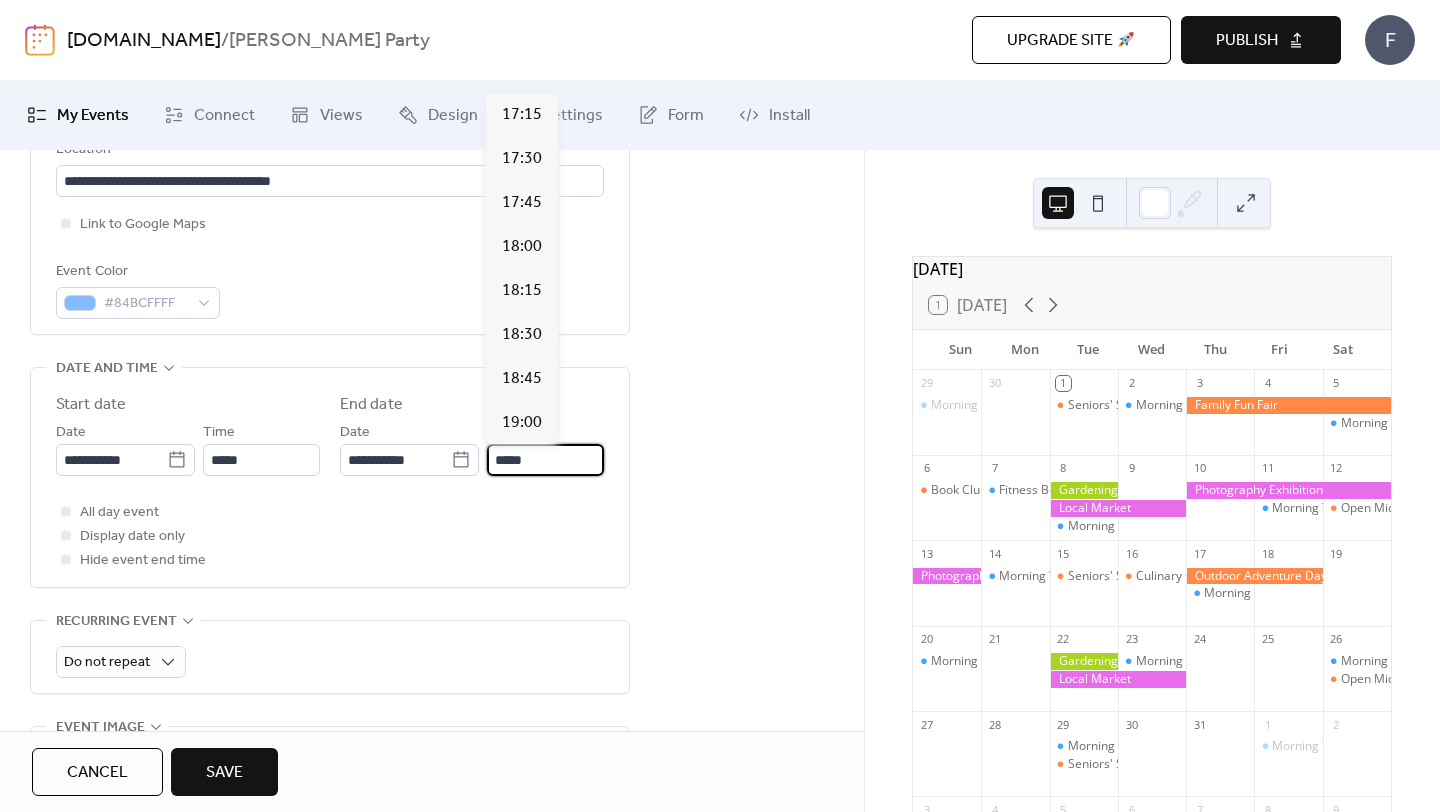 scroll, scrollTop: 838, scrollLeft: 0, axis: vertical 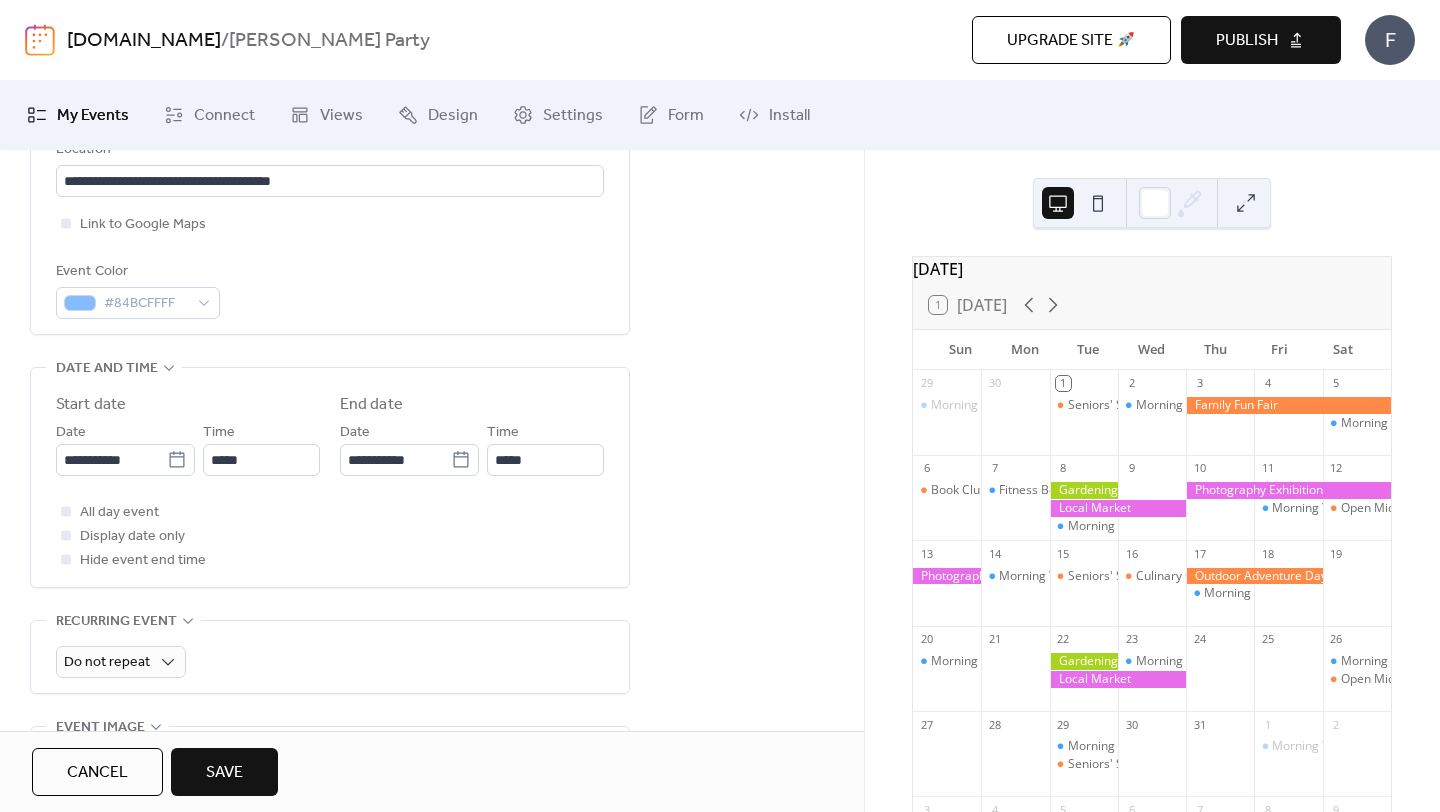 click on "**********" at bounding box center [330, 482] 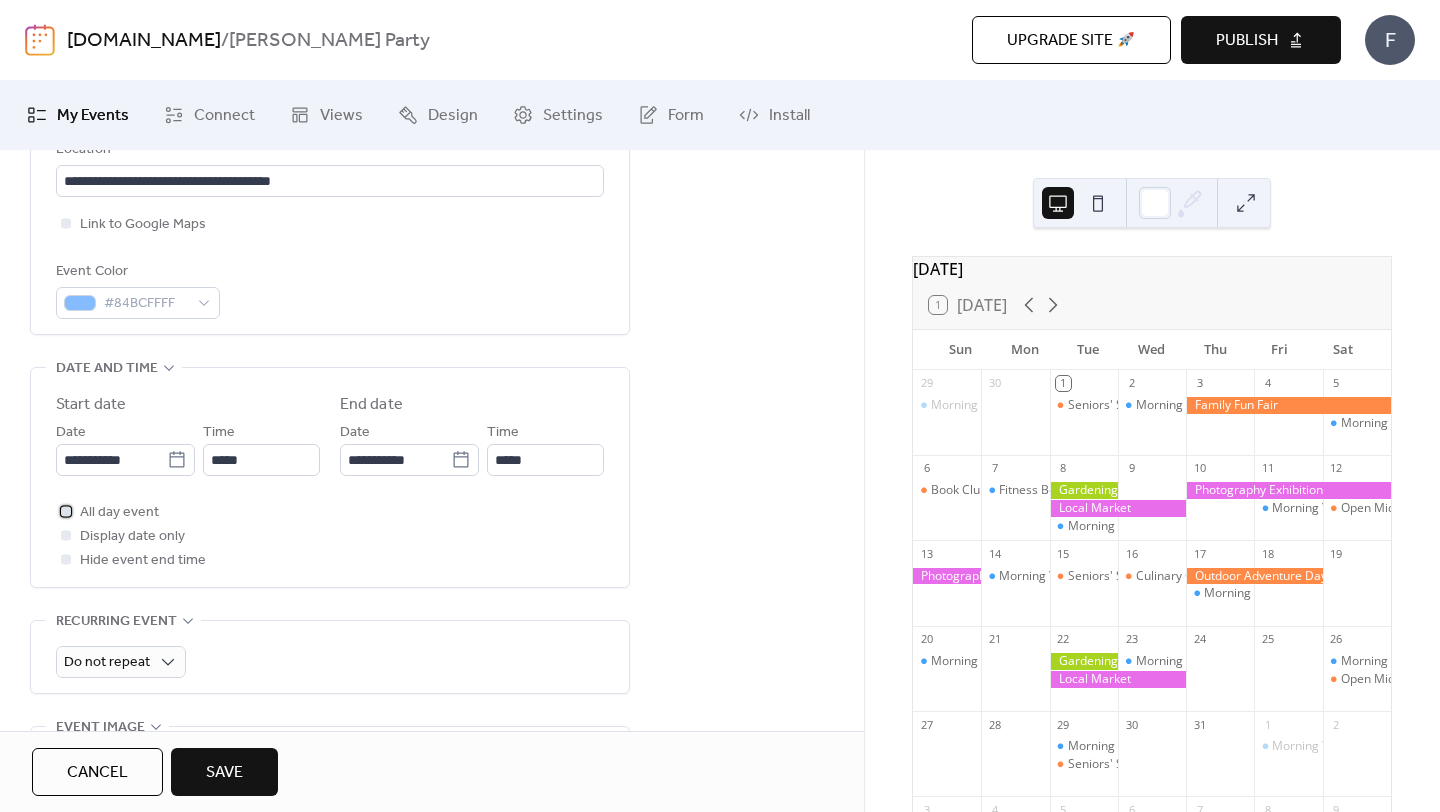 click on "All day event" at bounding box center (119, 513) 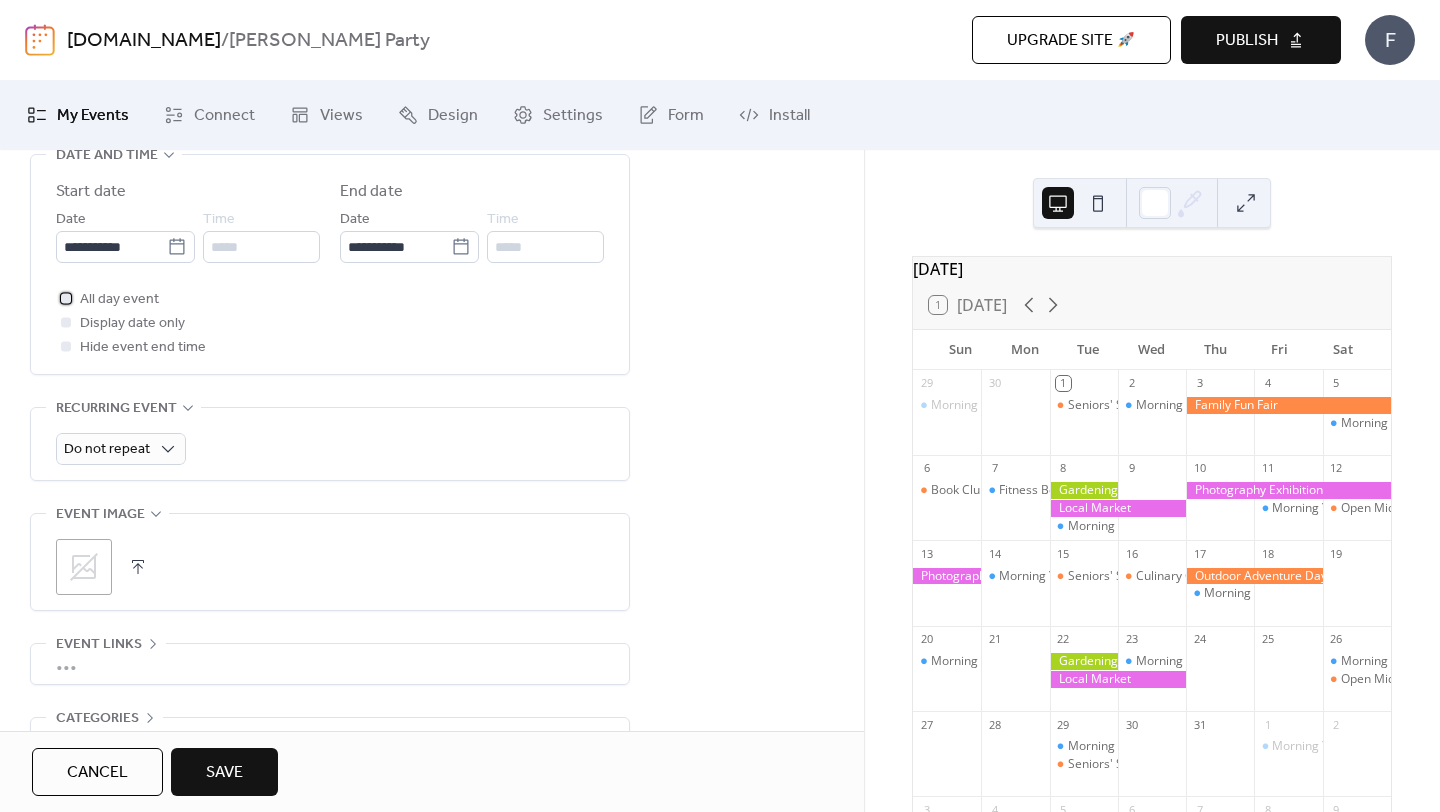 scroll, scrollTop: 699, scrollLeft: 0, axis: vertical 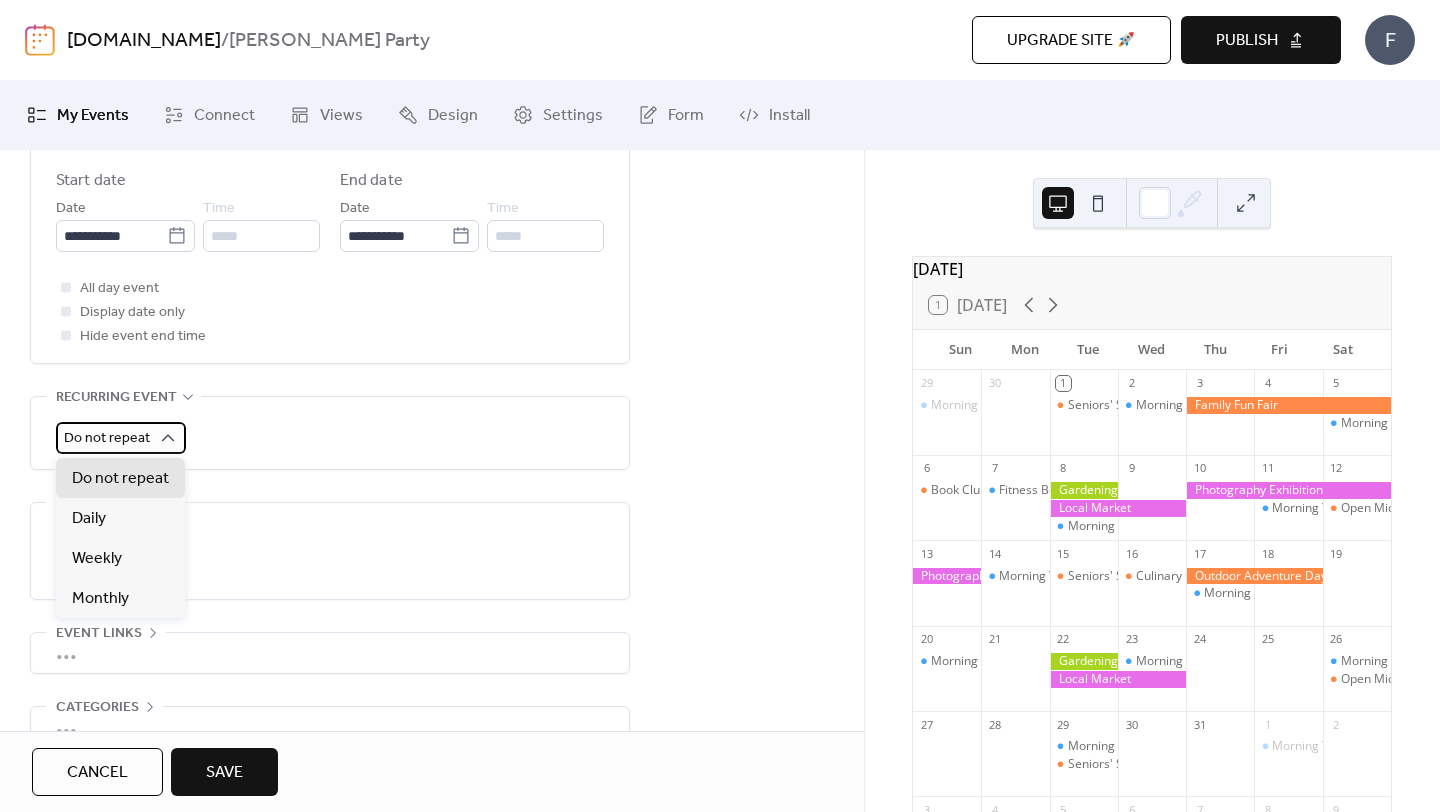 click on "**********" at bounding box center [720, 406] 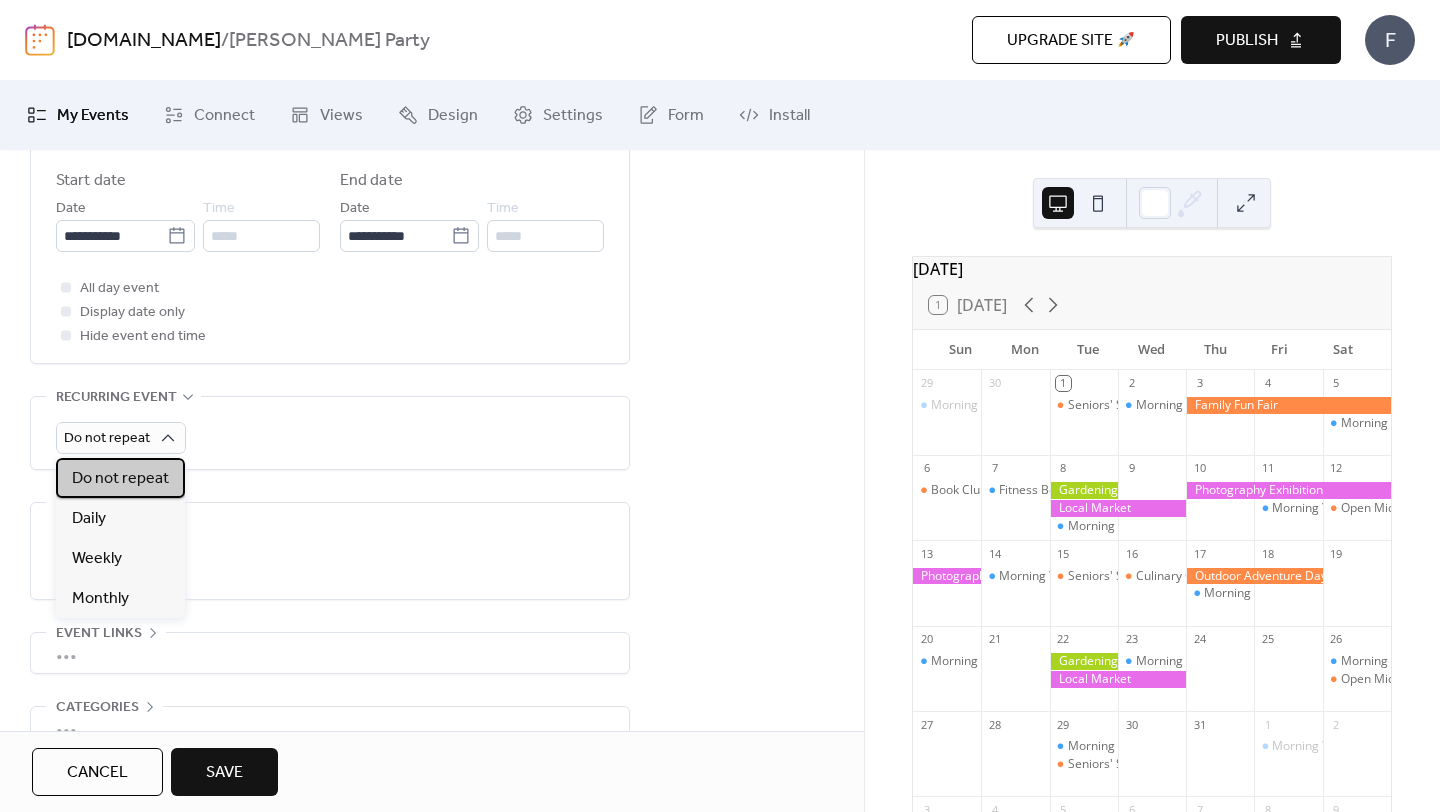 click on "Do not repeat" at bounding box center [120, 479] 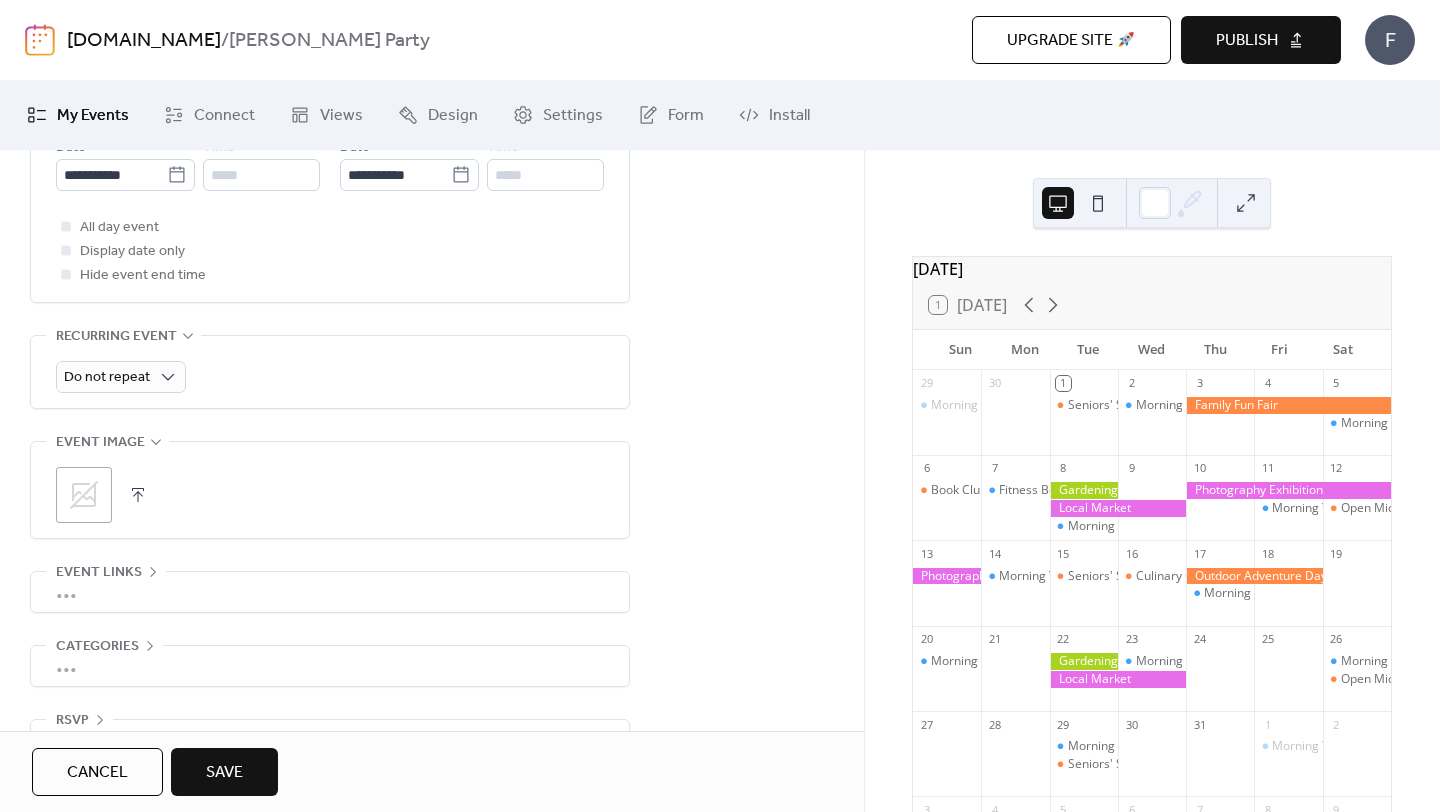 scroll, scrollTop: 812, scrollLeft: 0, axis: vertical 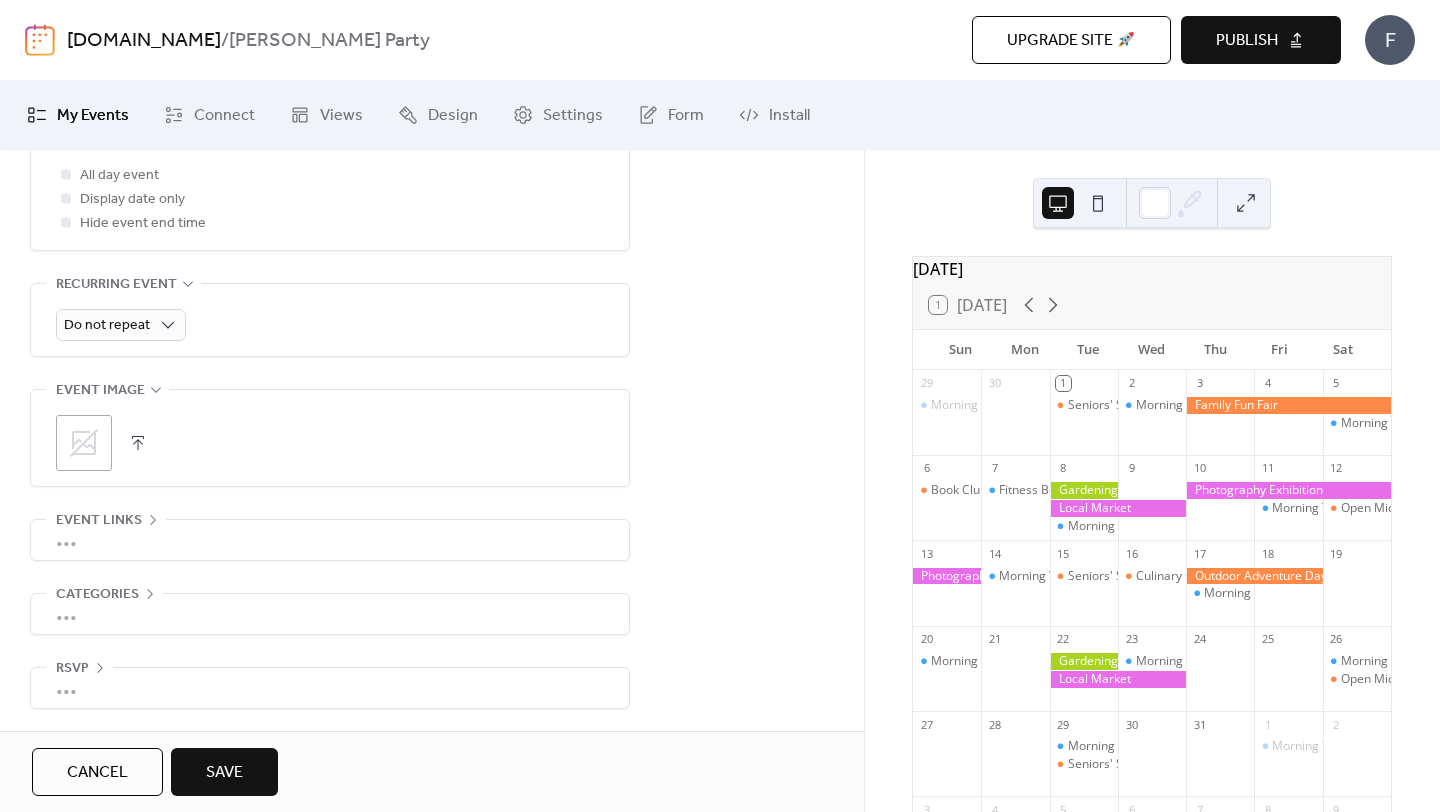 click on "Save" at bounding box center [224, 773] 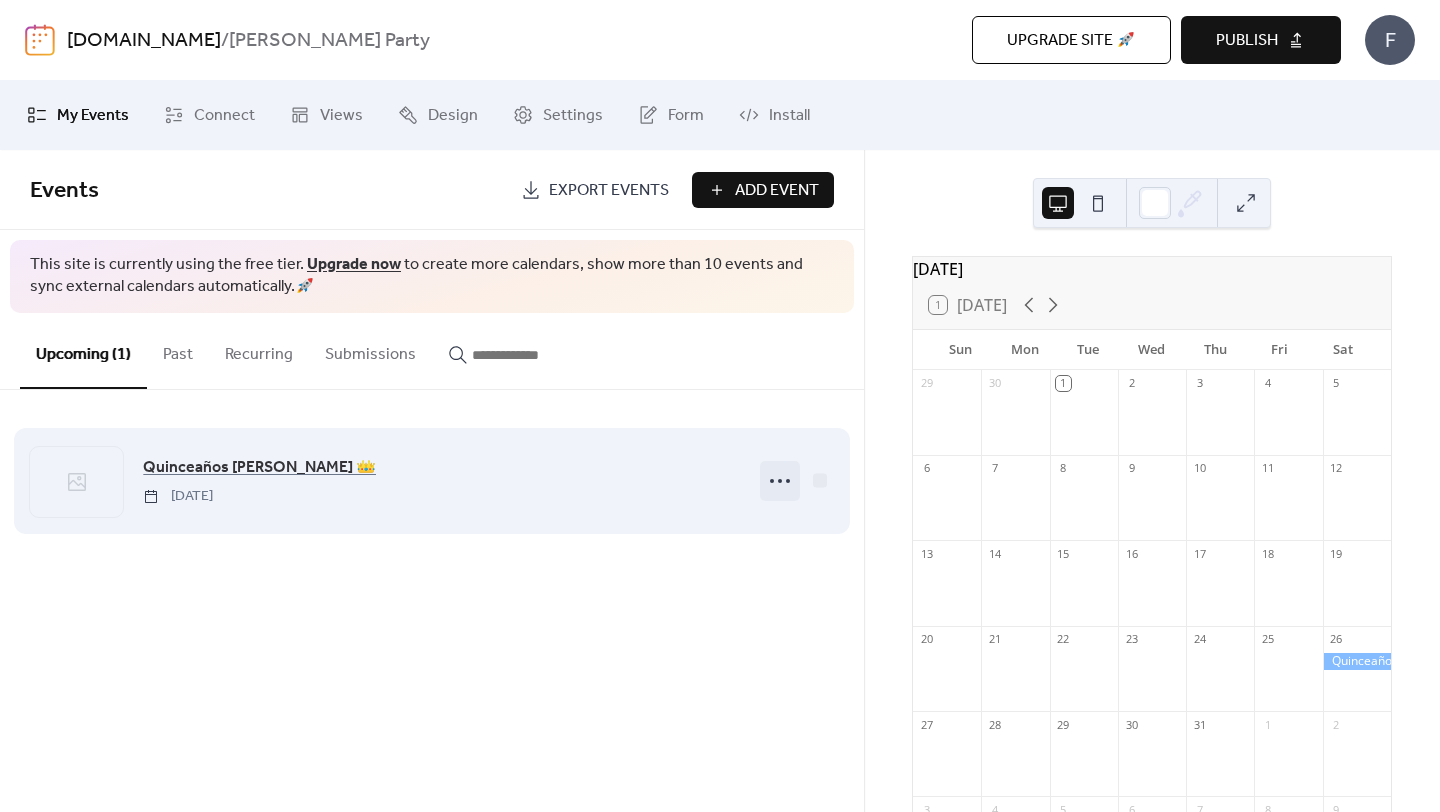 click 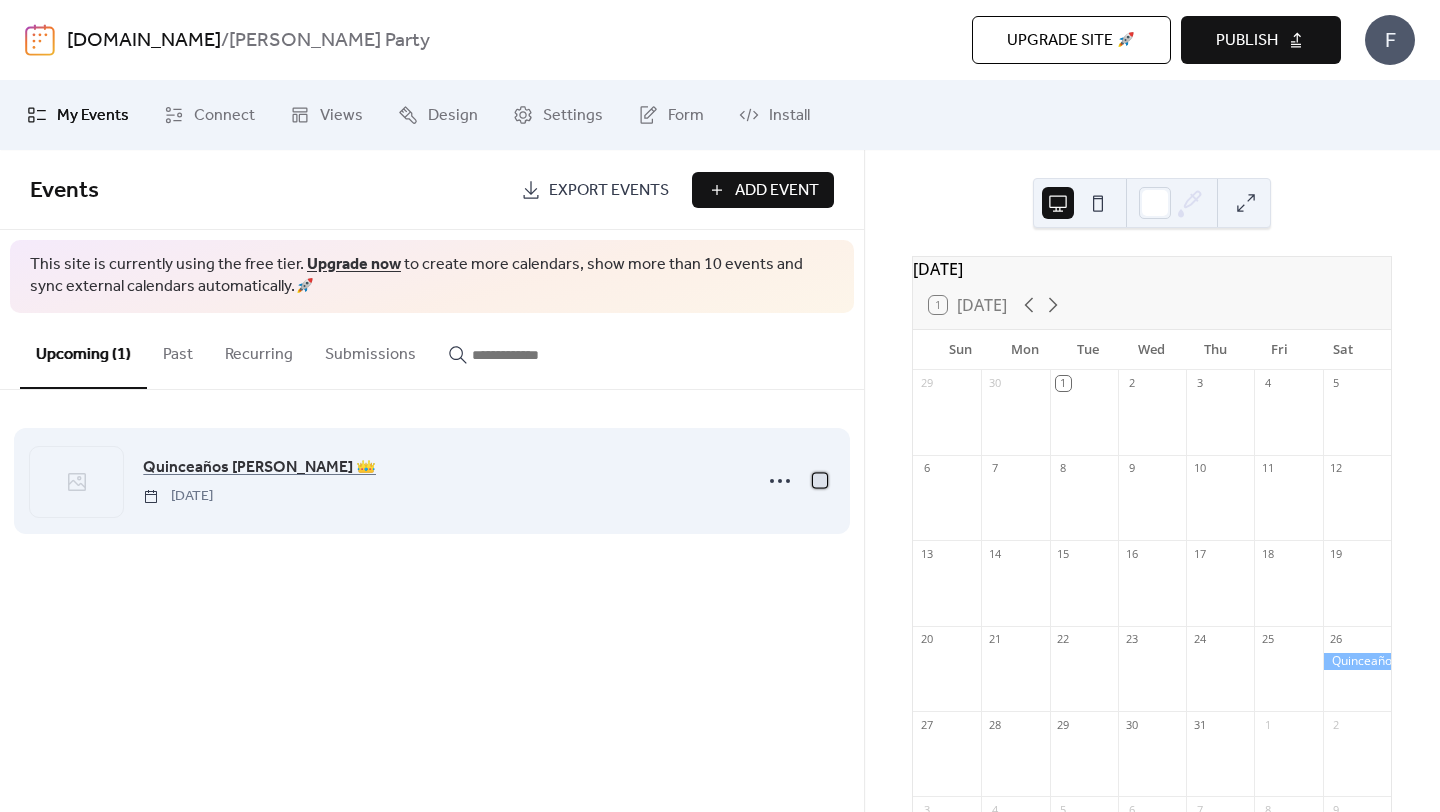 click at bounding box center [820, 480] 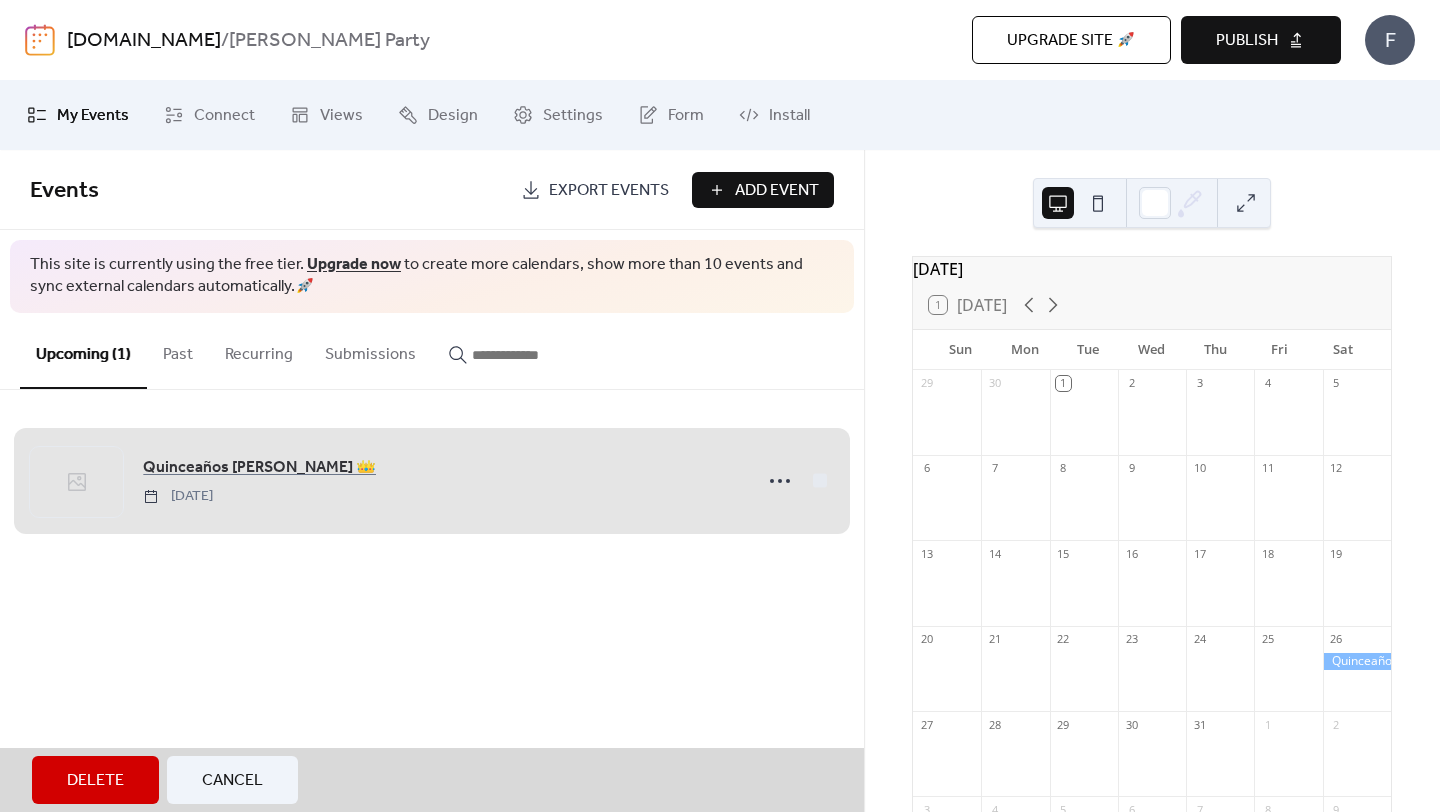 click on "Quinceaños [PERSON_NAME] 👑 [DATE]" at bounding box center (432, 481) 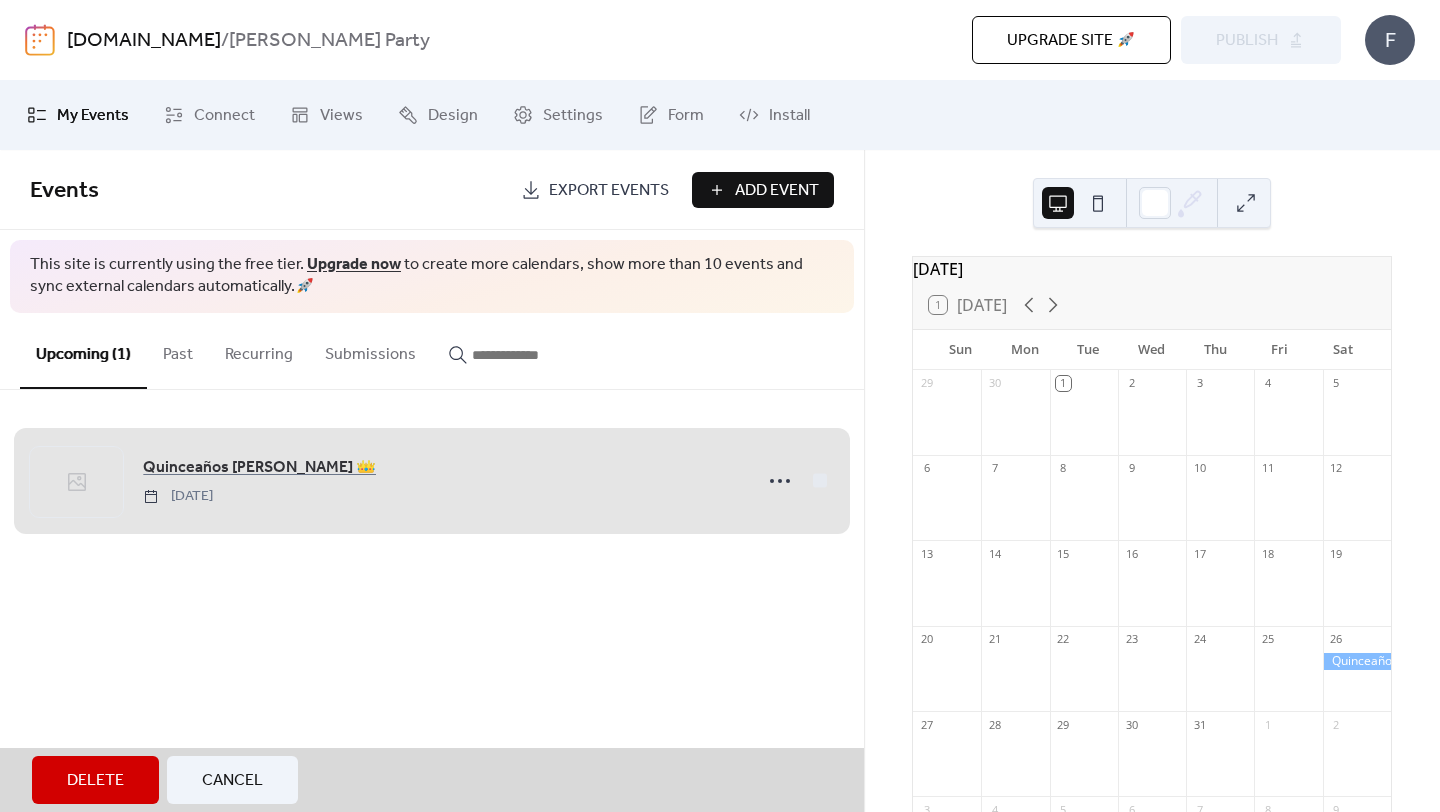 click on "Upgrade site 🚀" at bounding box center [1071, 41] 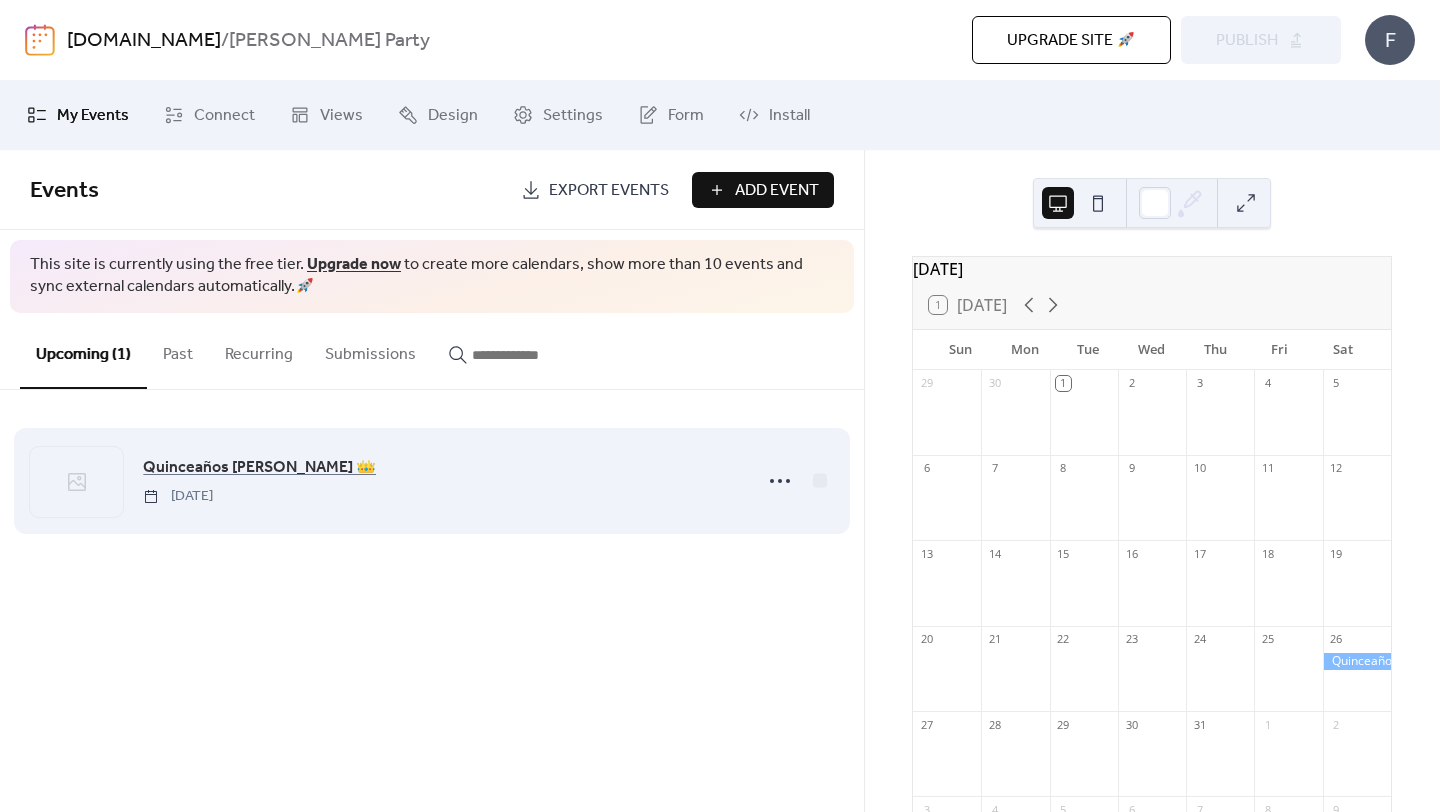 click on "Quinceaños [PERSON_NAME] 👑 [DATE]" at bounding box center (432, 481) 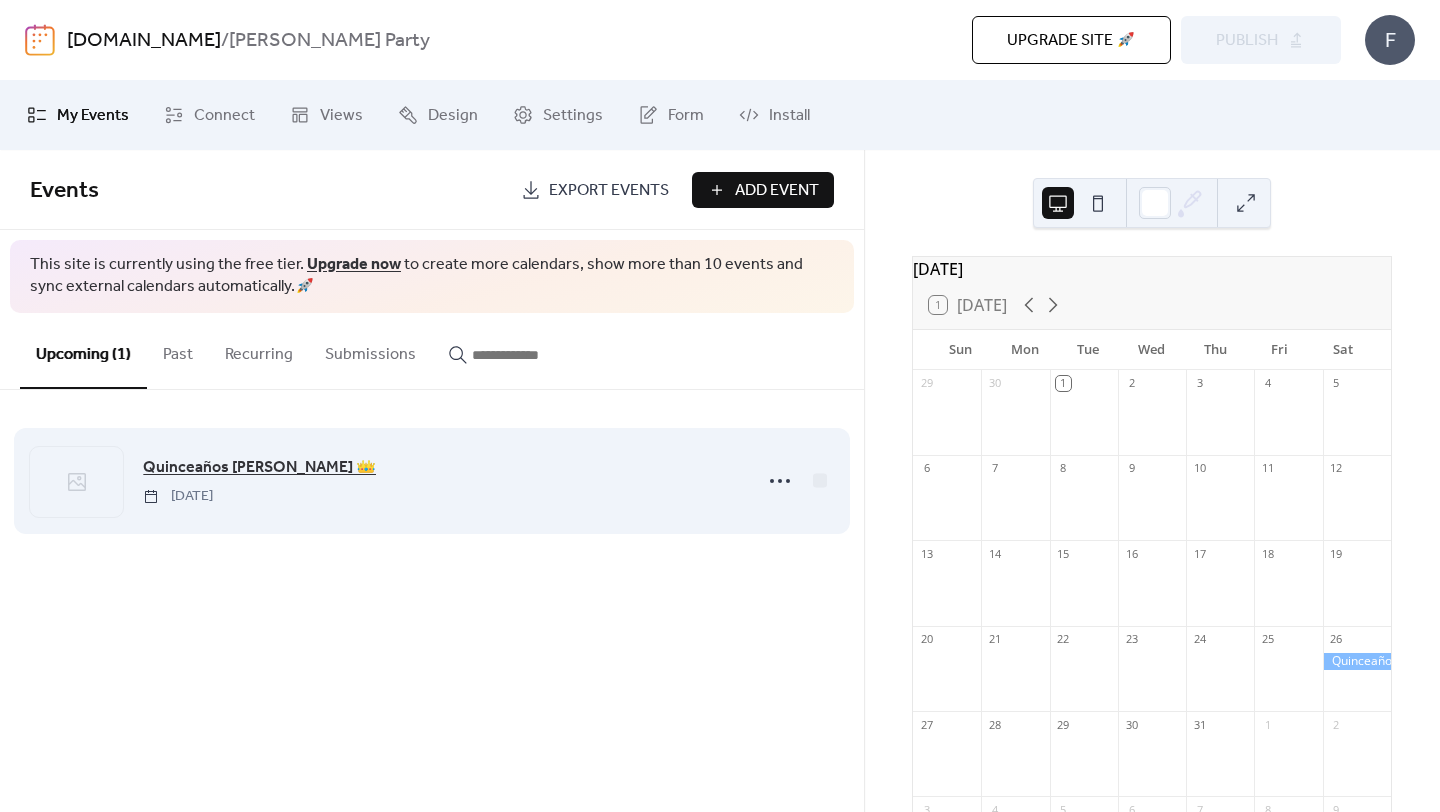 click on "Quinceaños [PERSON_NAME] 👑" at bounding box center [259, 468] 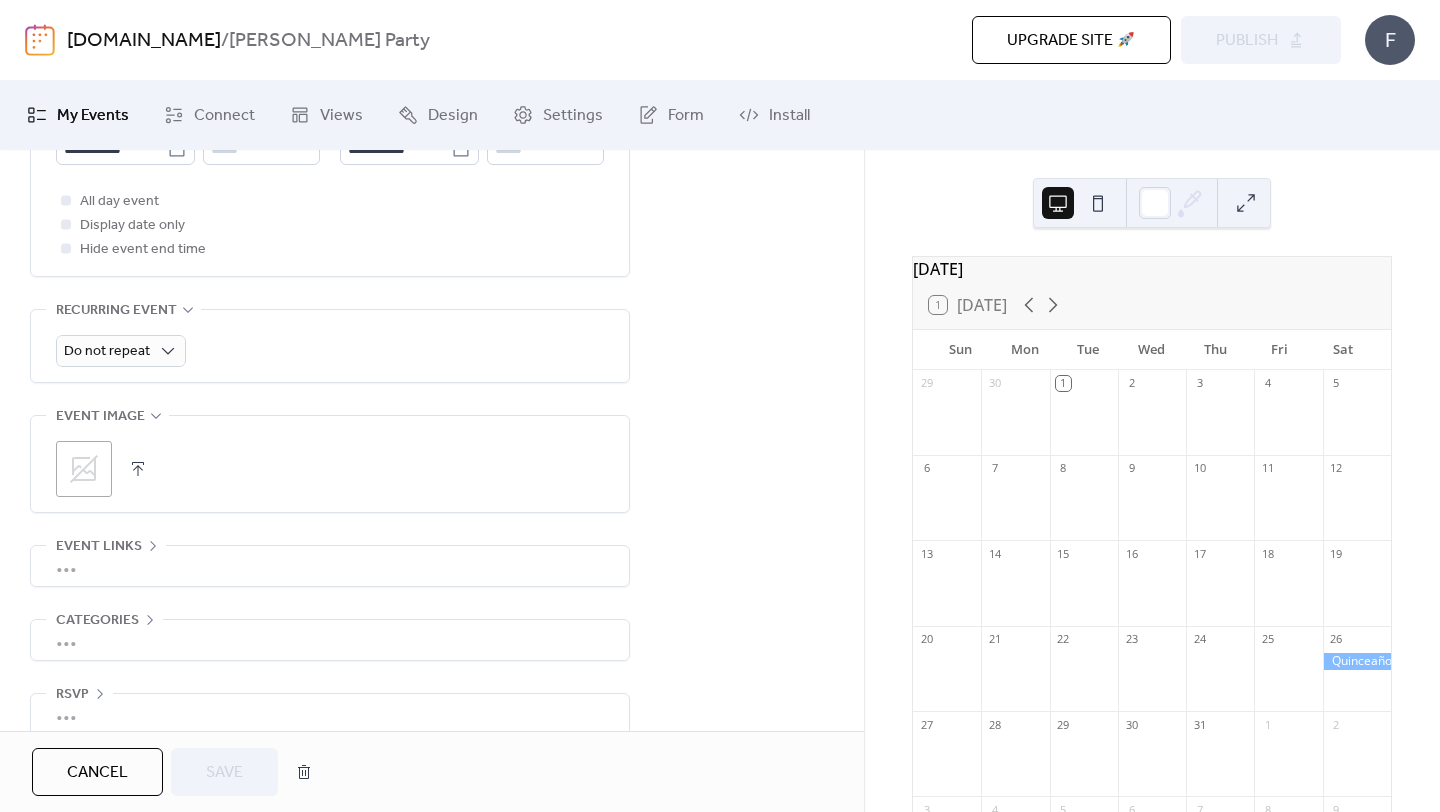 scroll, scrollTop: 812, scrollLeft: 0, axis: vertical 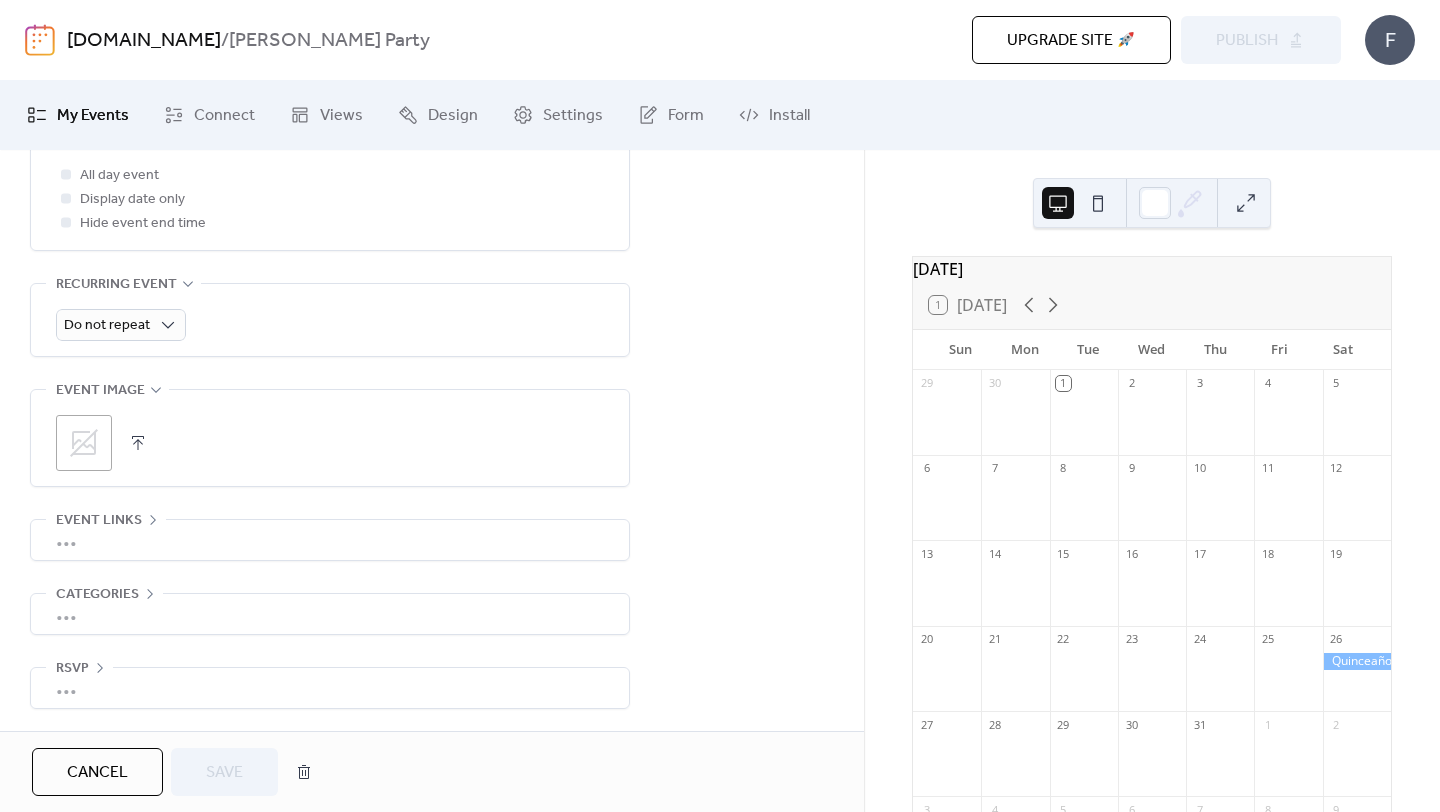click on "**********" at bounding box center (432, 89) 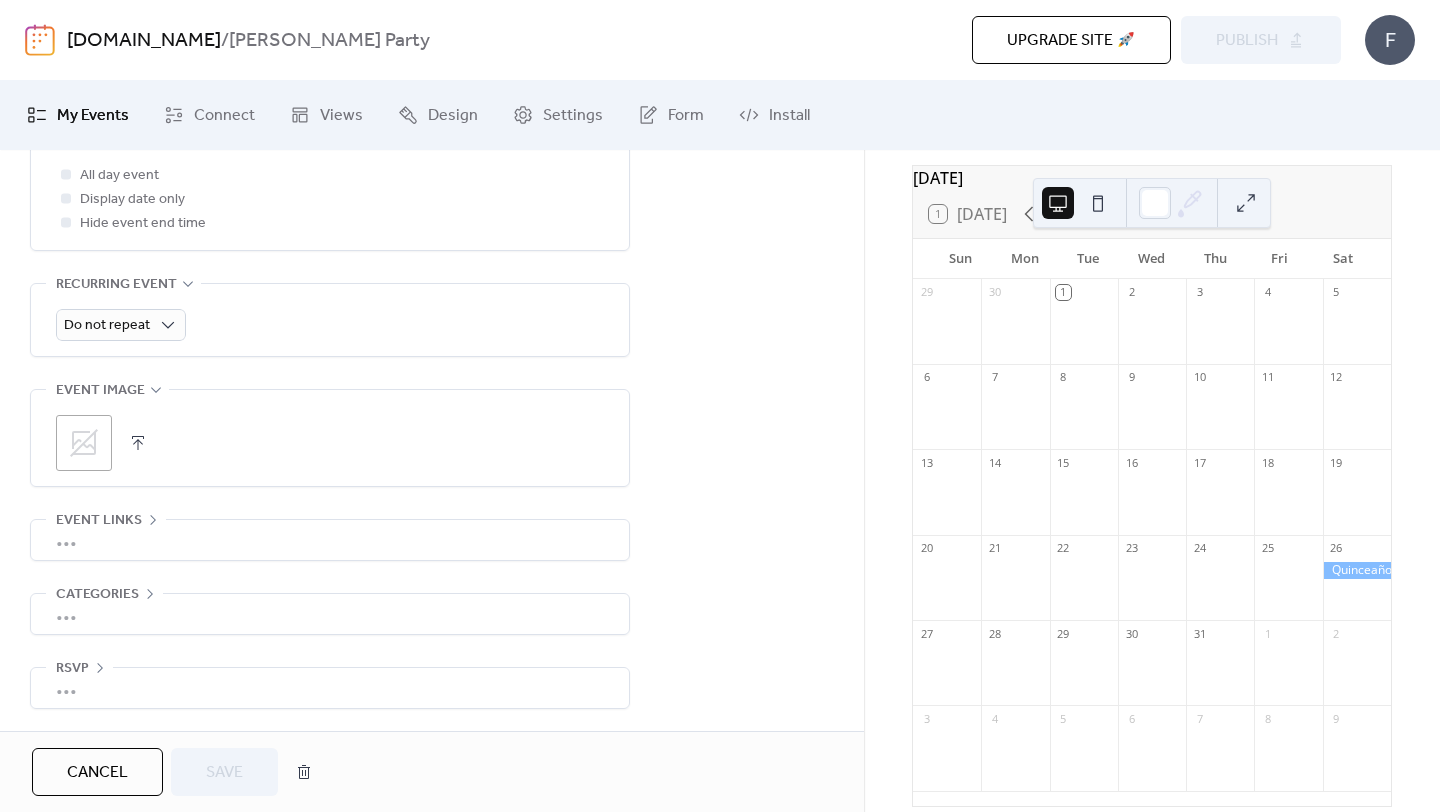 scroll, scrollTop: 175, scrollLeft: 0, axis: vertical 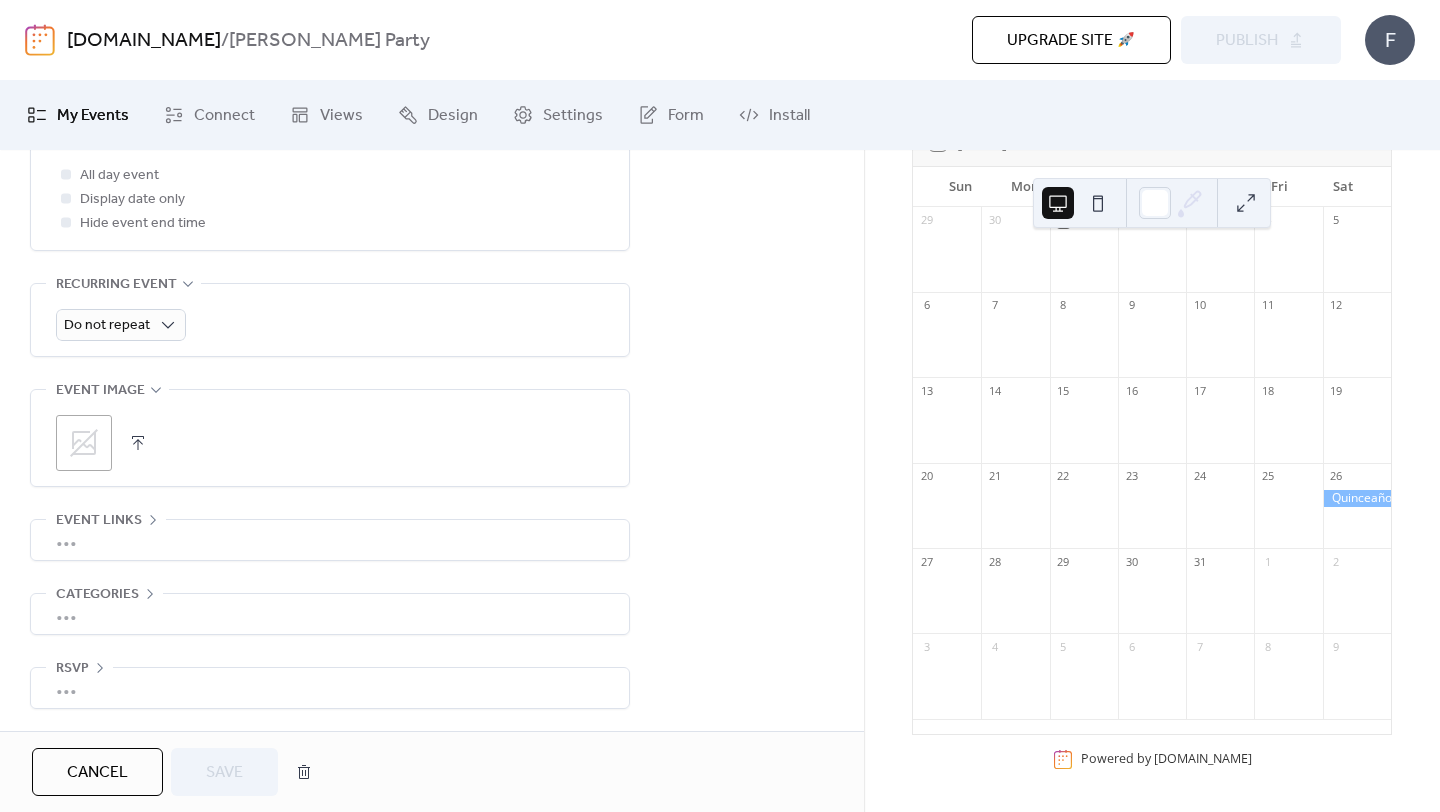 click at bounding box center [1357, 498] 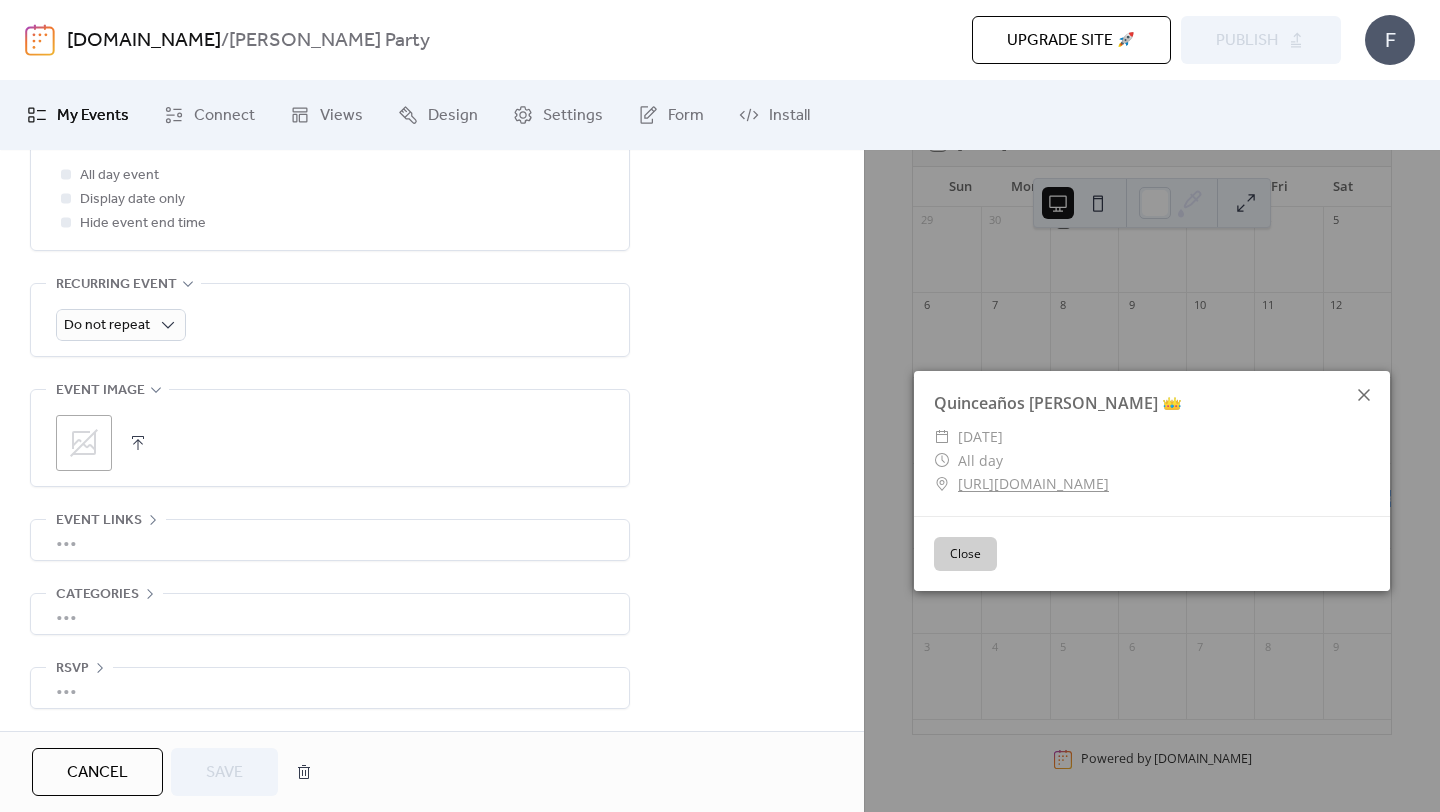 click 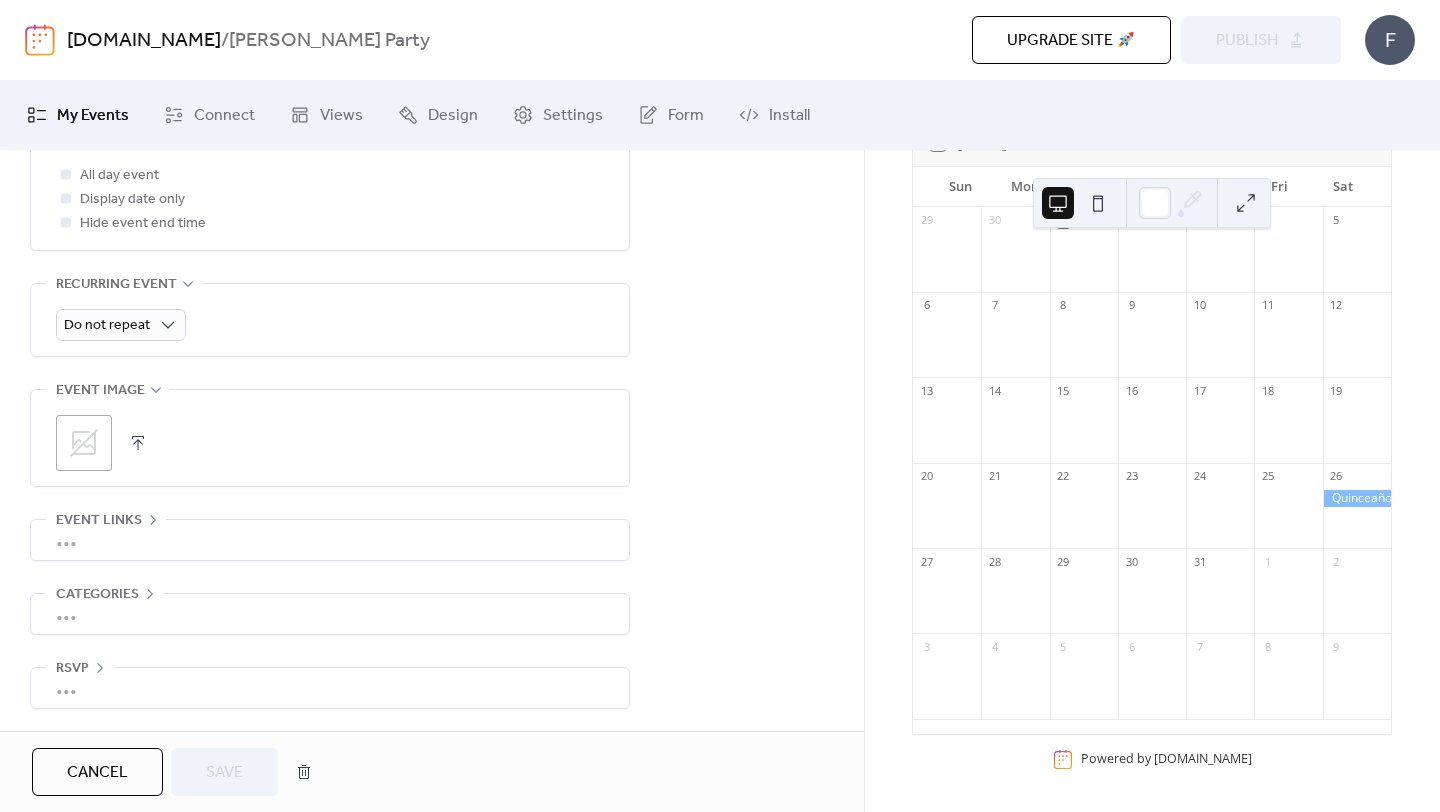 click on "Cancel" at bounding box center (97, 772) 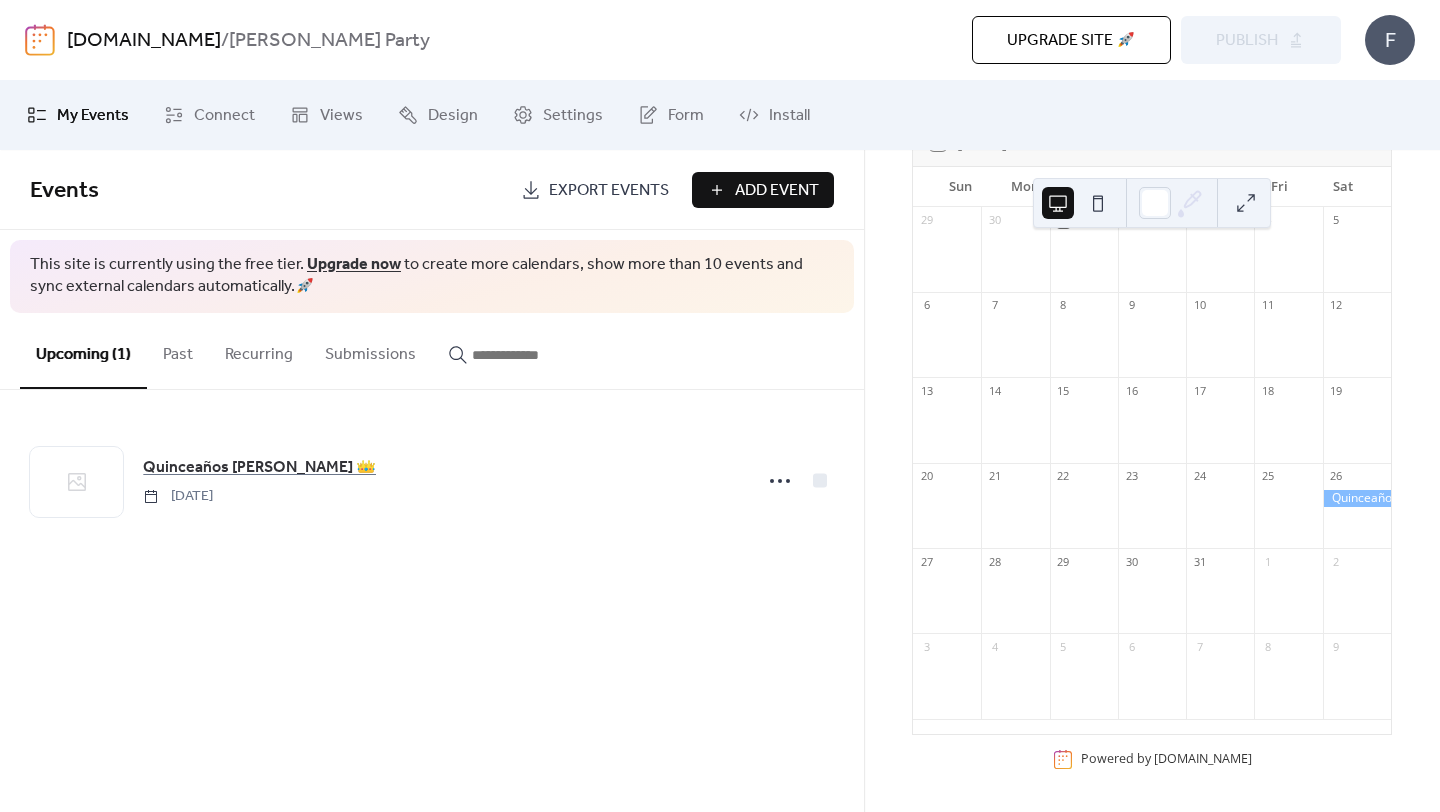 click on "Export Events" at bounding box center (609, 191) 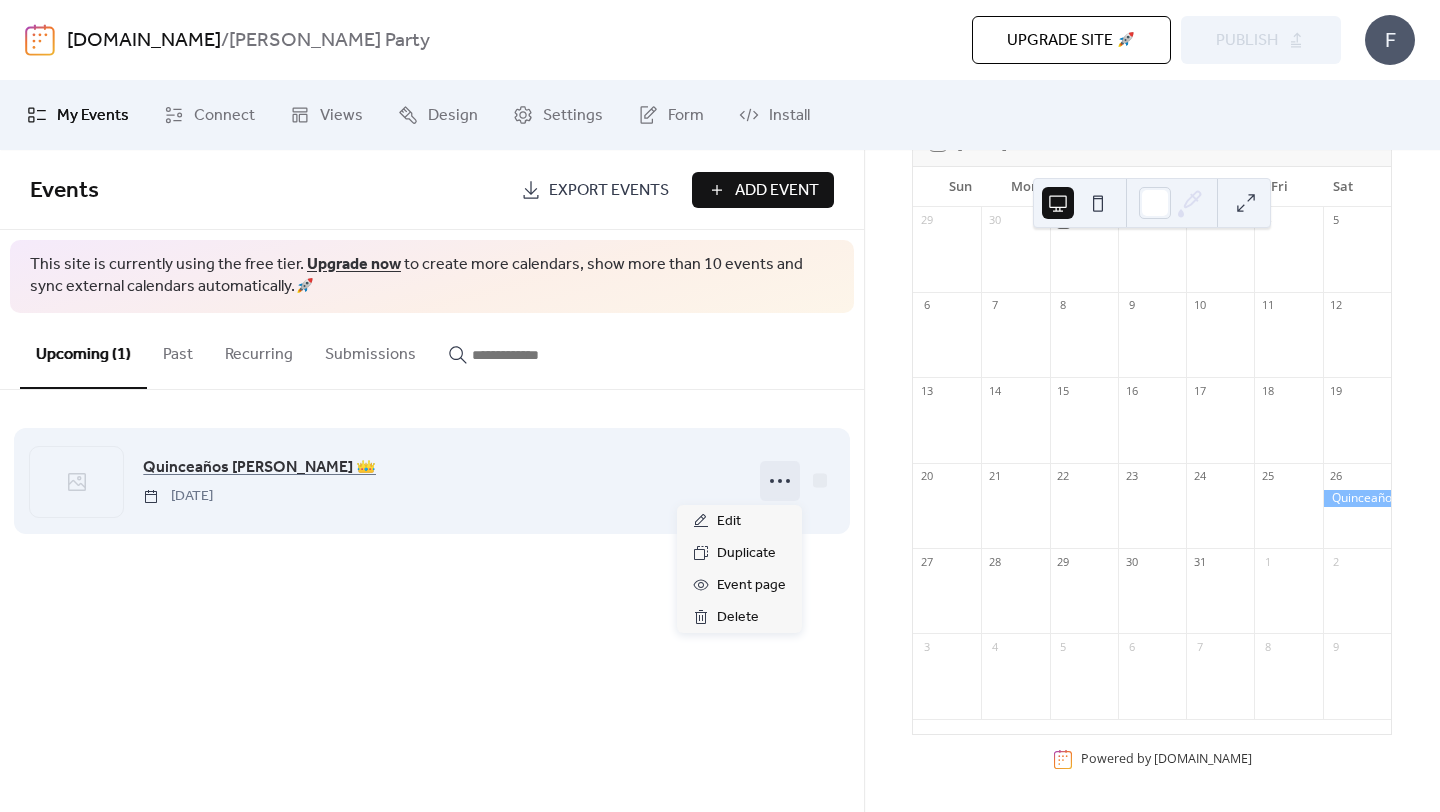 click 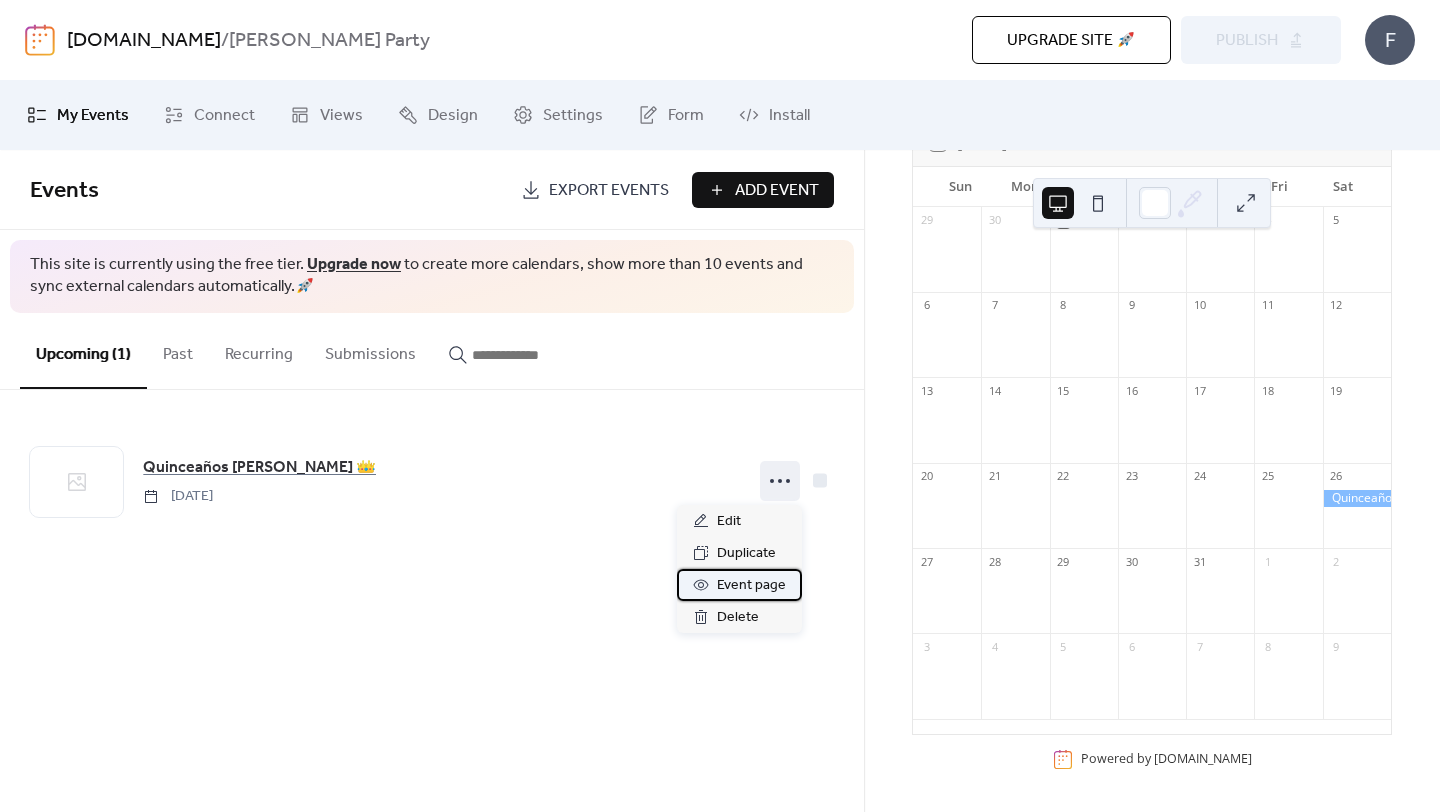 click on "Event page" at bounding box center (751, 586) 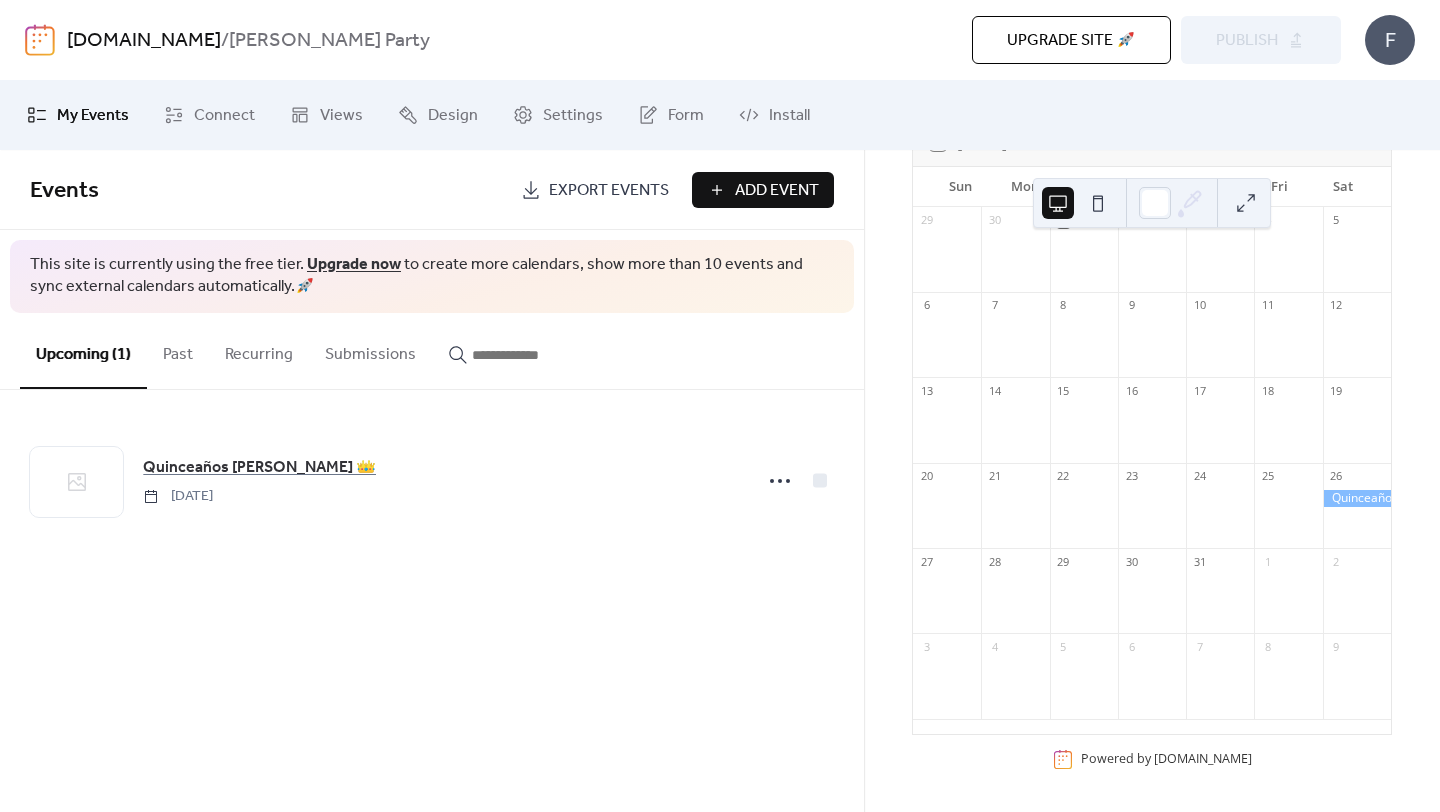 click on "Upgrade site 🚀 Preview Publish" at bounding box center [1024, 40] 